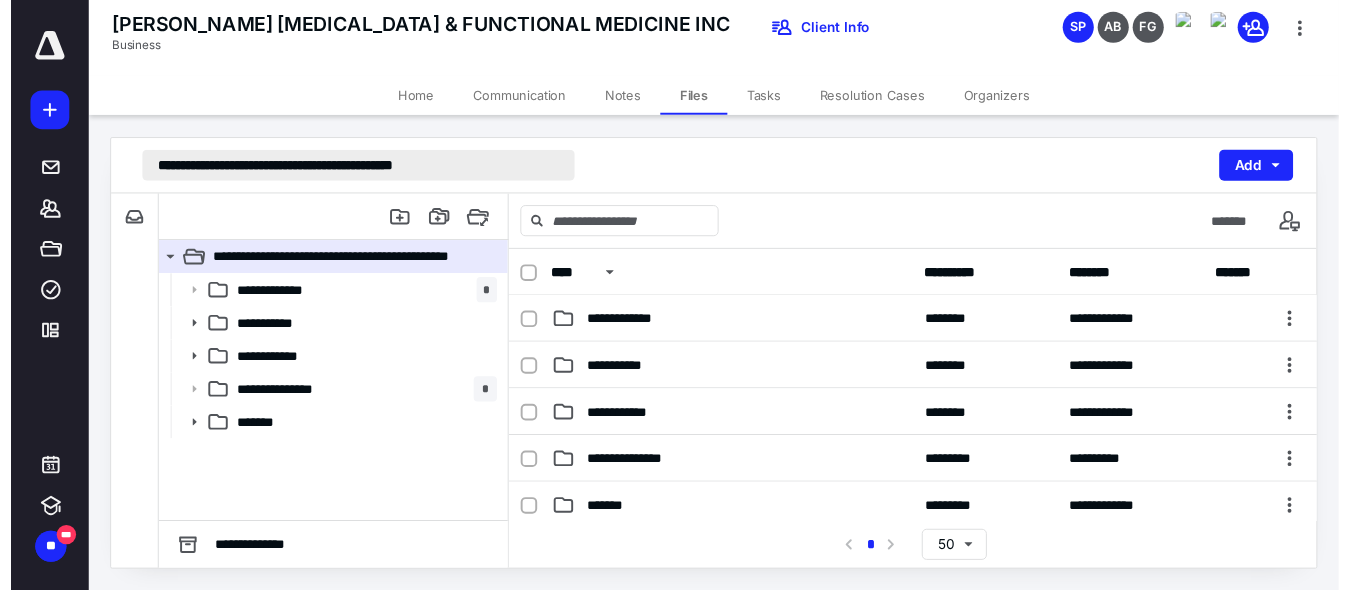scroll, scrollTop: 0, scrollLeft: 0, axis: both 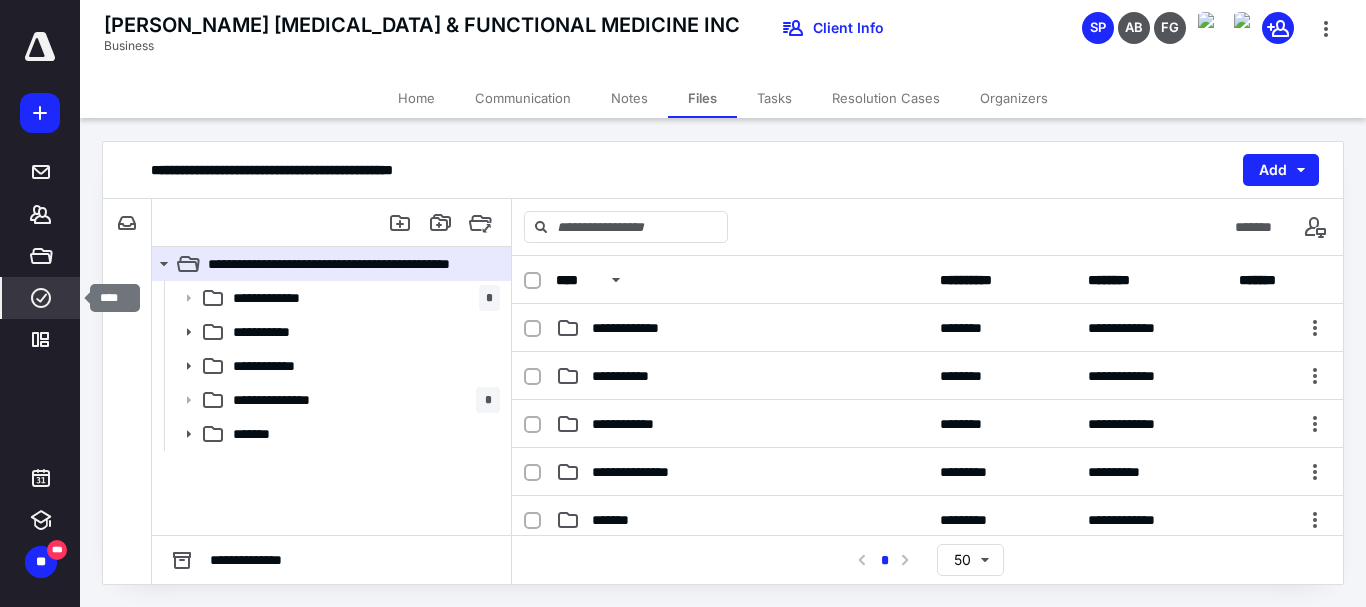 click 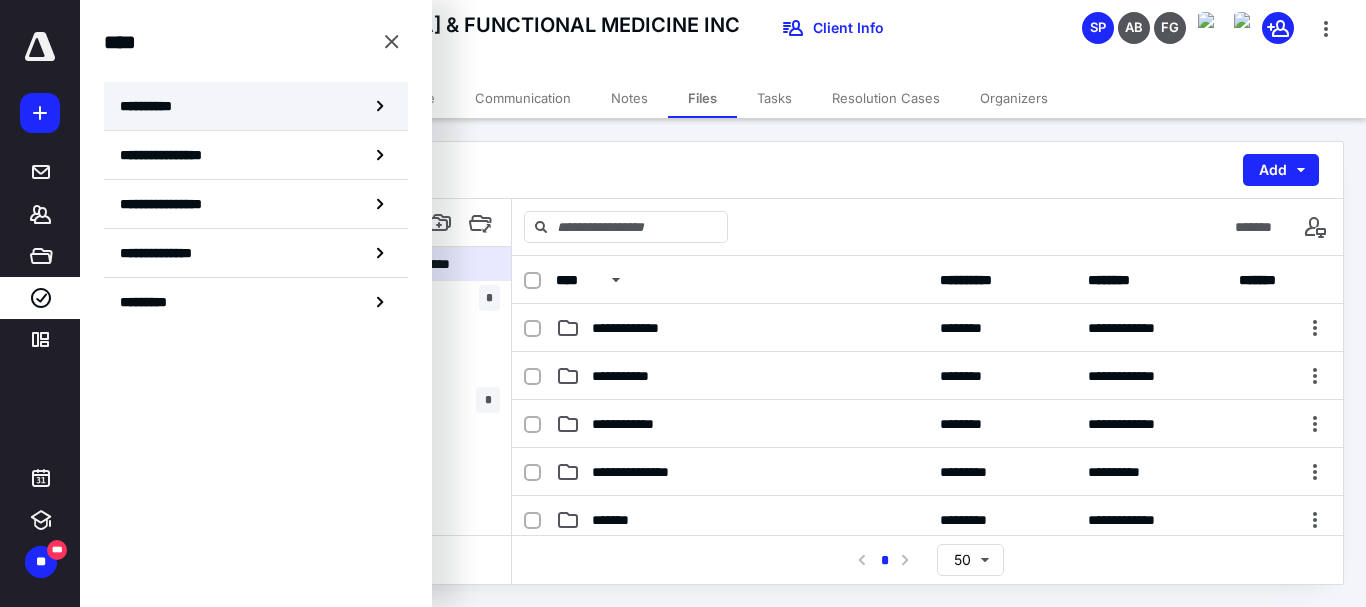 click on "**********" at bounding box center (153, 106) 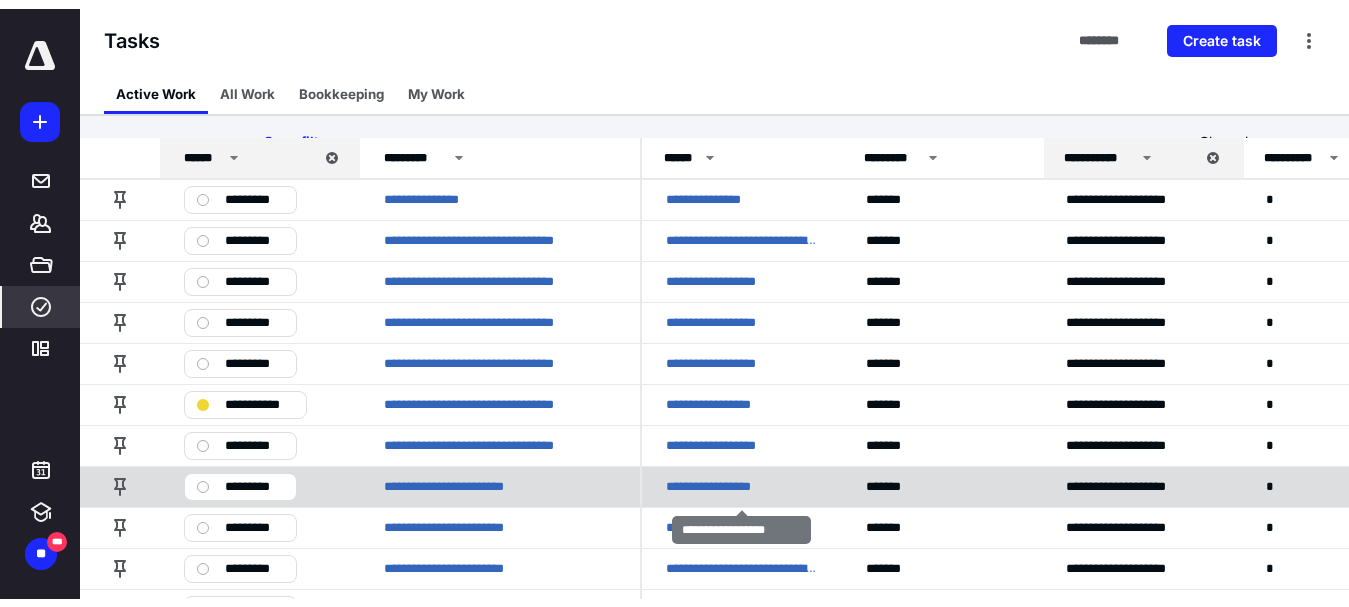 scroll, scrollTop: 0, scrollLeft: 0, axis: both 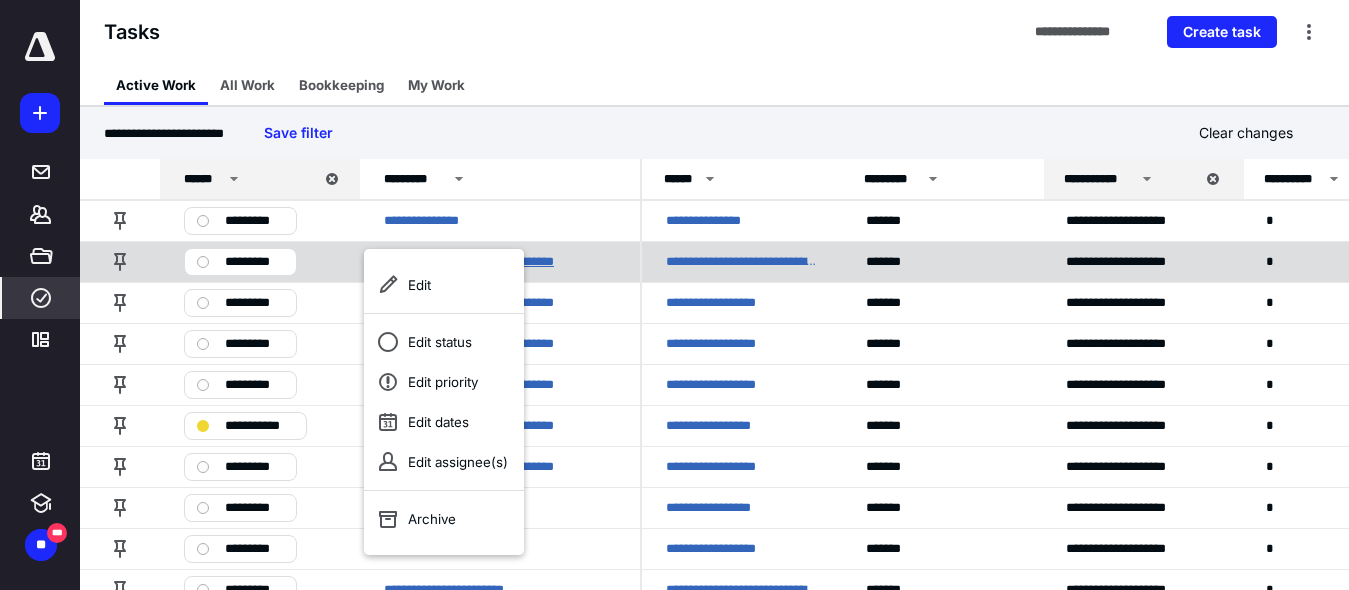 click on "**********" at bounding box center (493, 262) 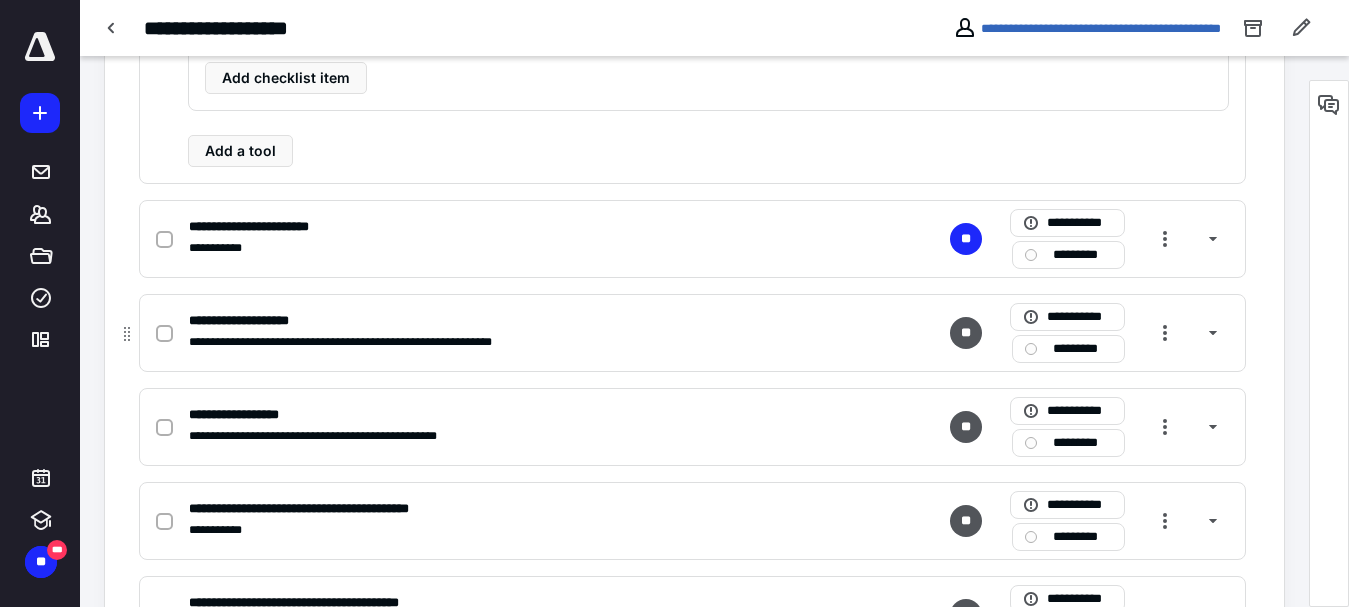 scroll, scrollTop: 1043, scrollLeft: 0, axis: vertical 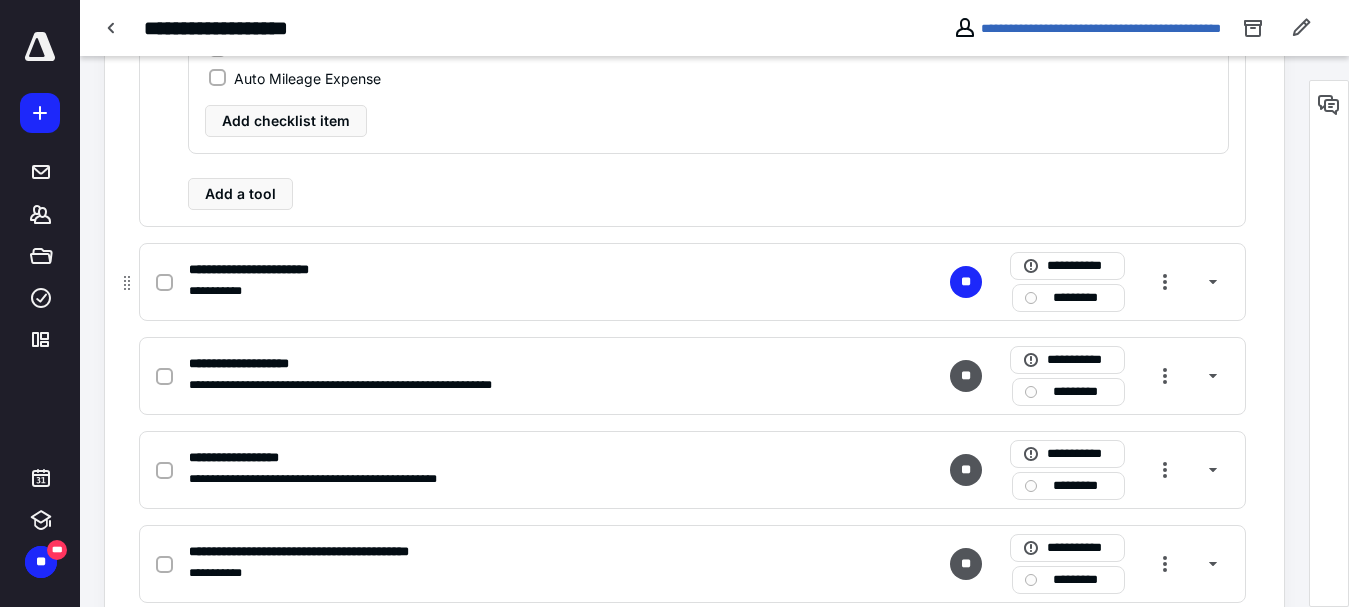 click at bounding box center [164, 282] 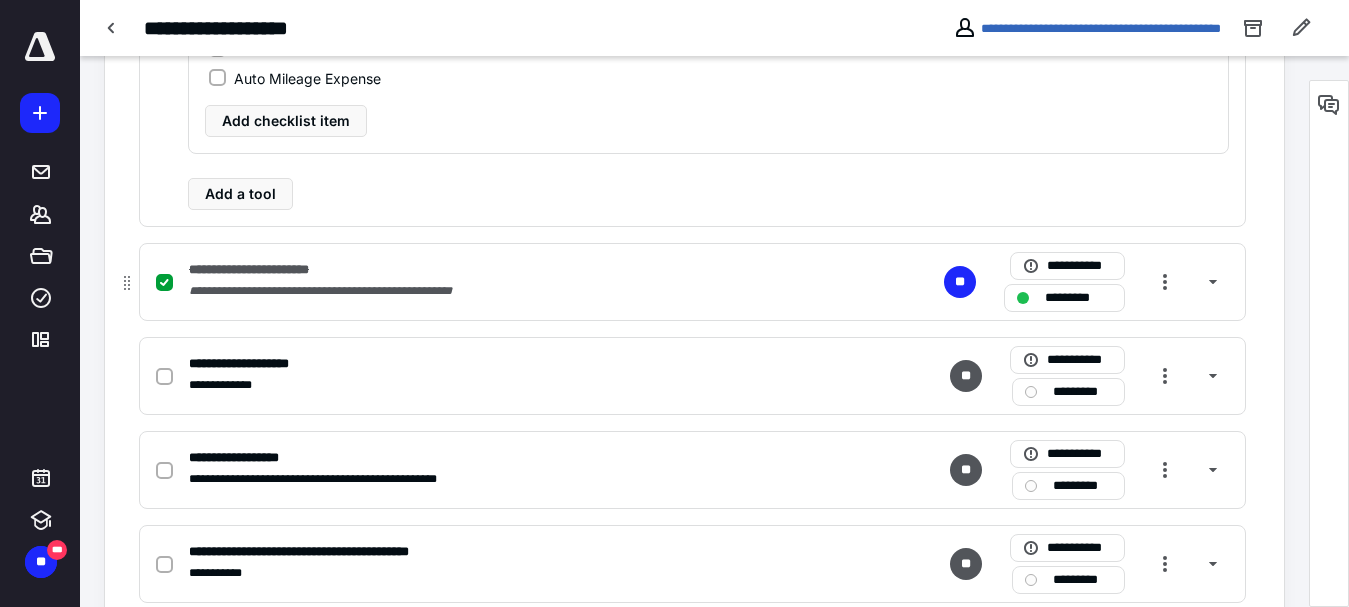 click on "**********" at bounding box center [347, 291] 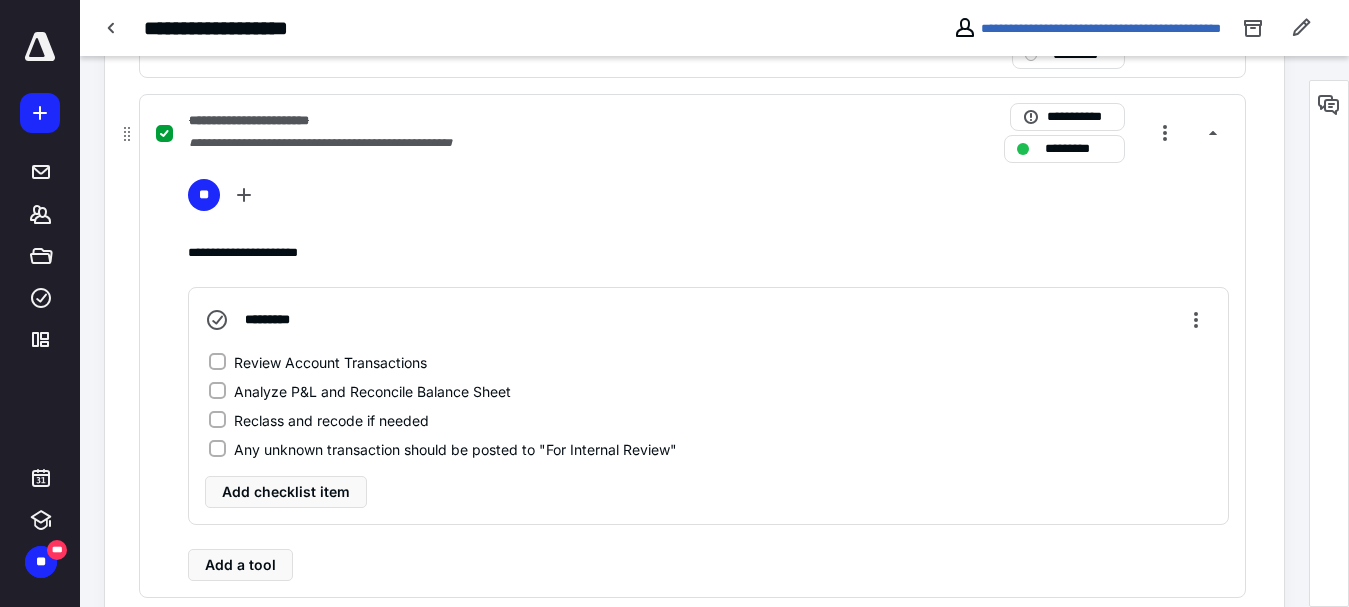 scroll, scrollTop: 809, scrollLeft: 0, axis: vertical 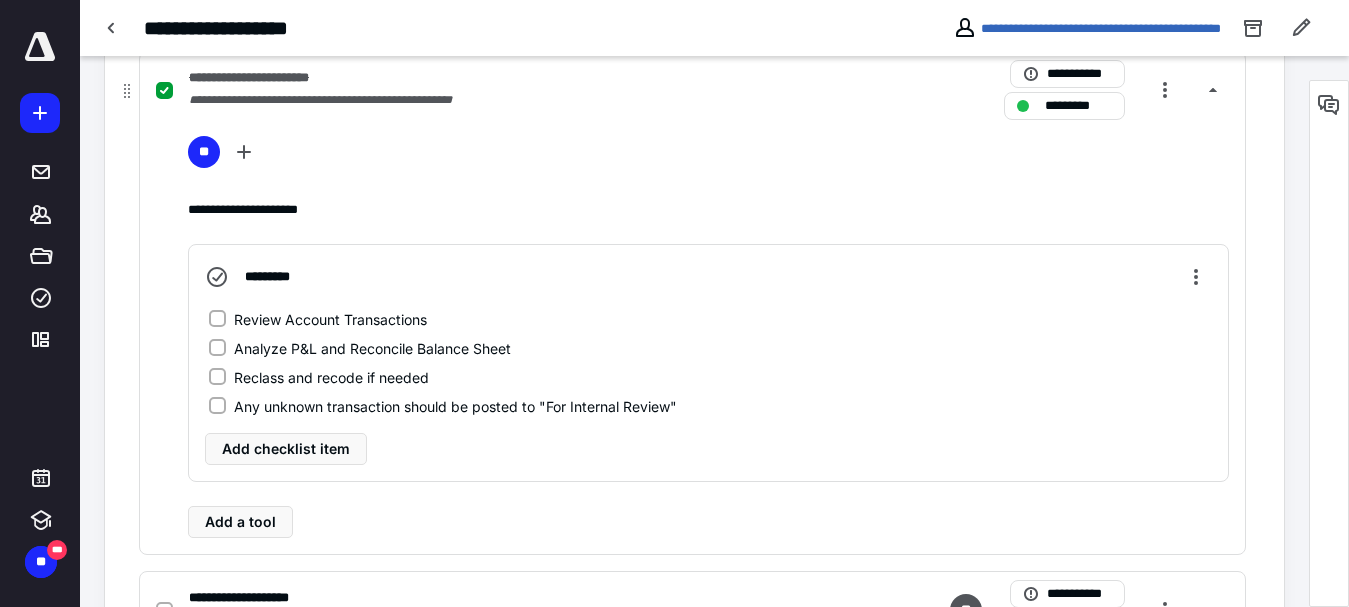 click on "Review Account Transactions" at bounding box center (217, 319) 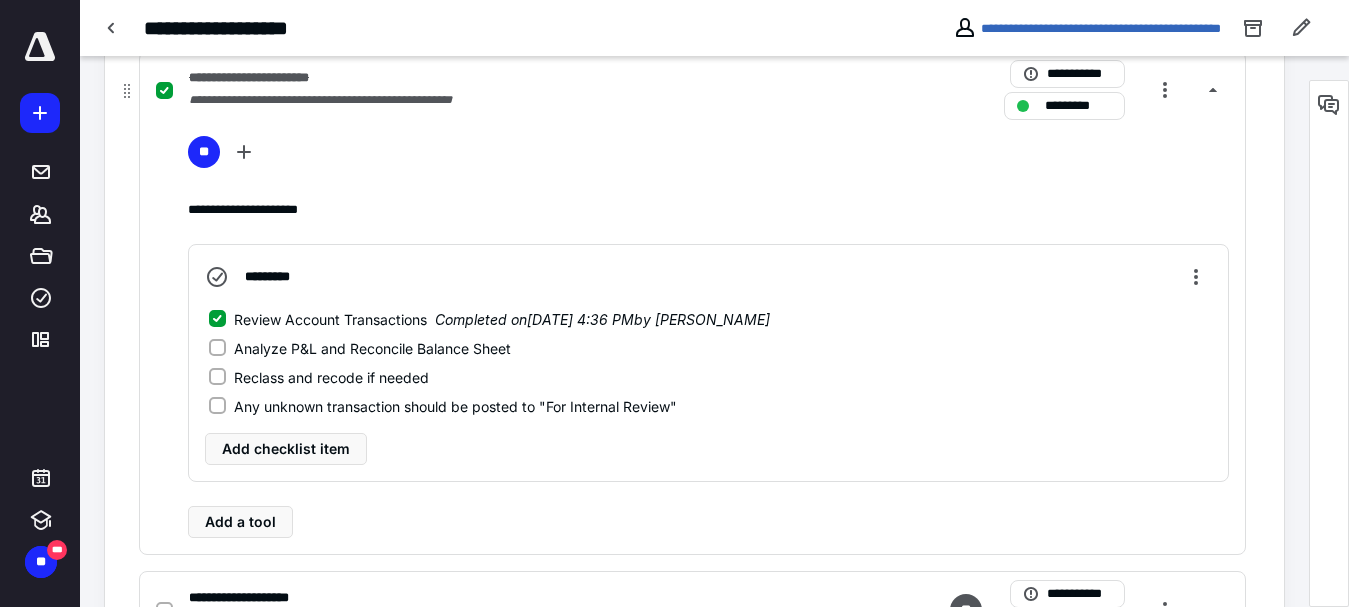 click on "Analyze P&L and Reconcile Balance Sheet" at bounding box center [217, 348] 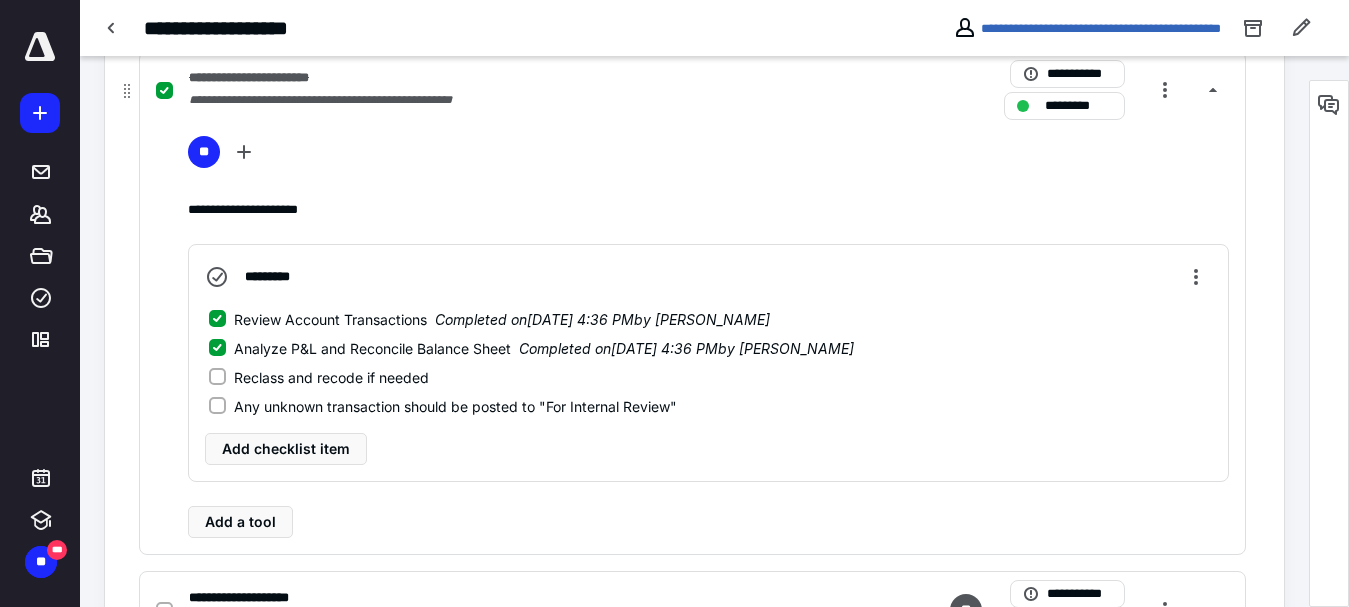 click 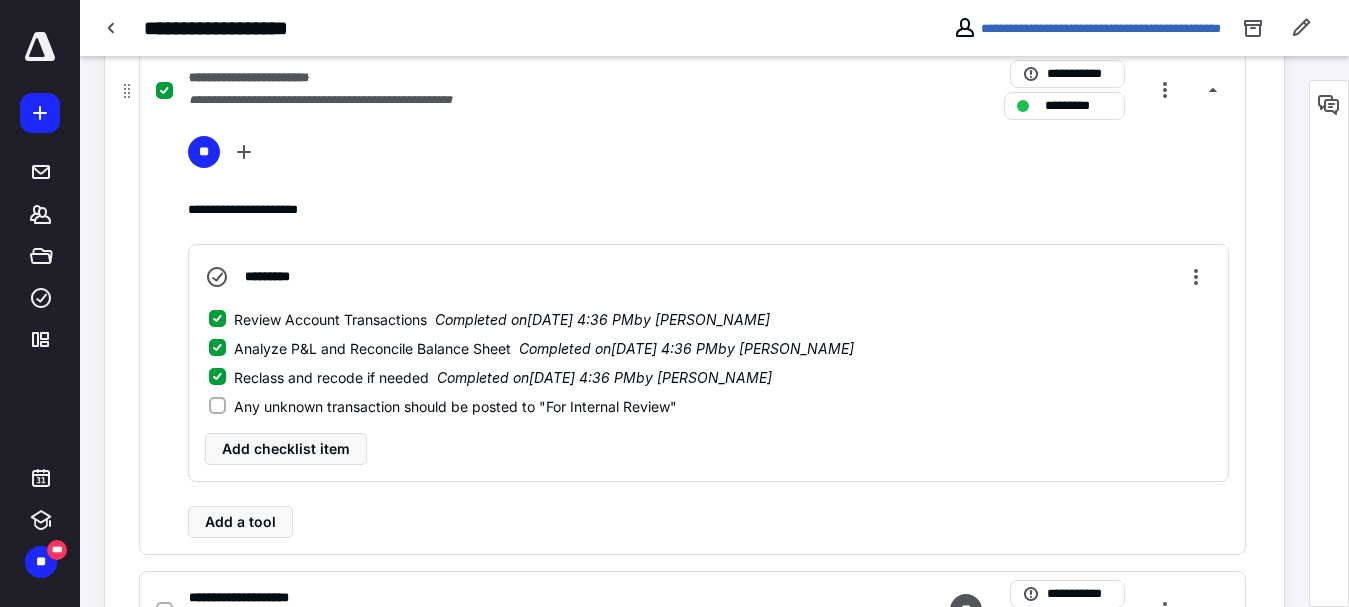 click on "Any unknown transaction should be posted to "For Internal Review"" at bounding box center [217, 406] 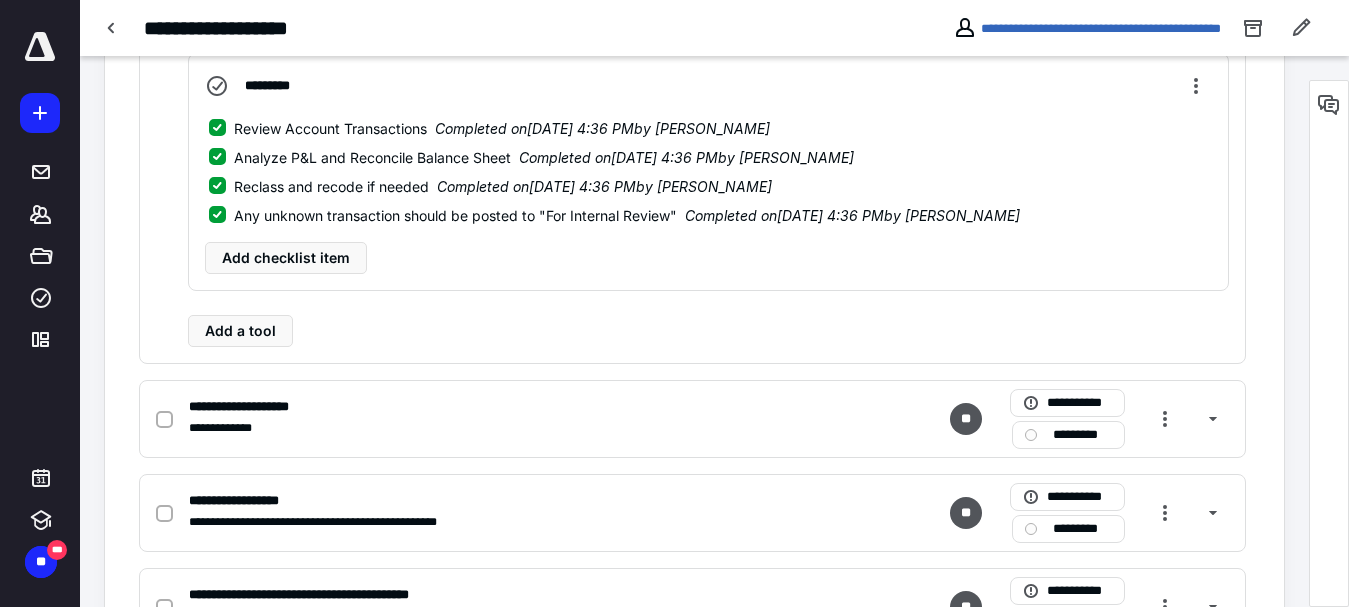 scroll, scrollTop: 1043, scrollLeft: 0, axis: vertical 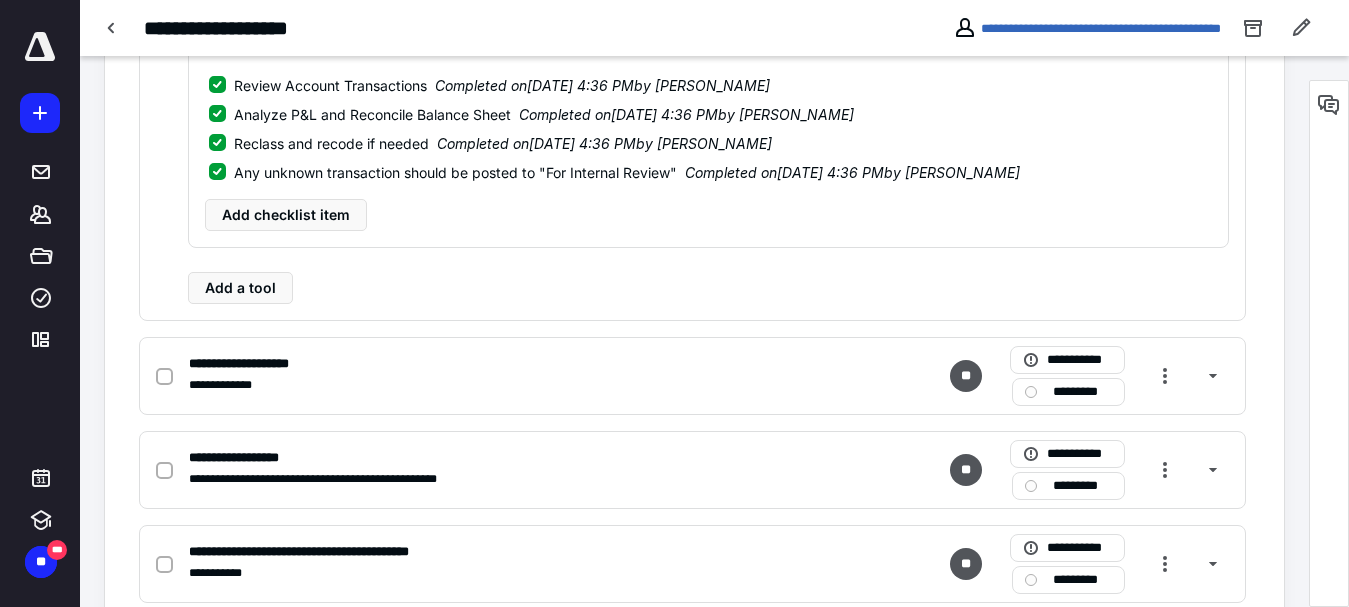 click on "*********" at bounding box center [1082, 392] 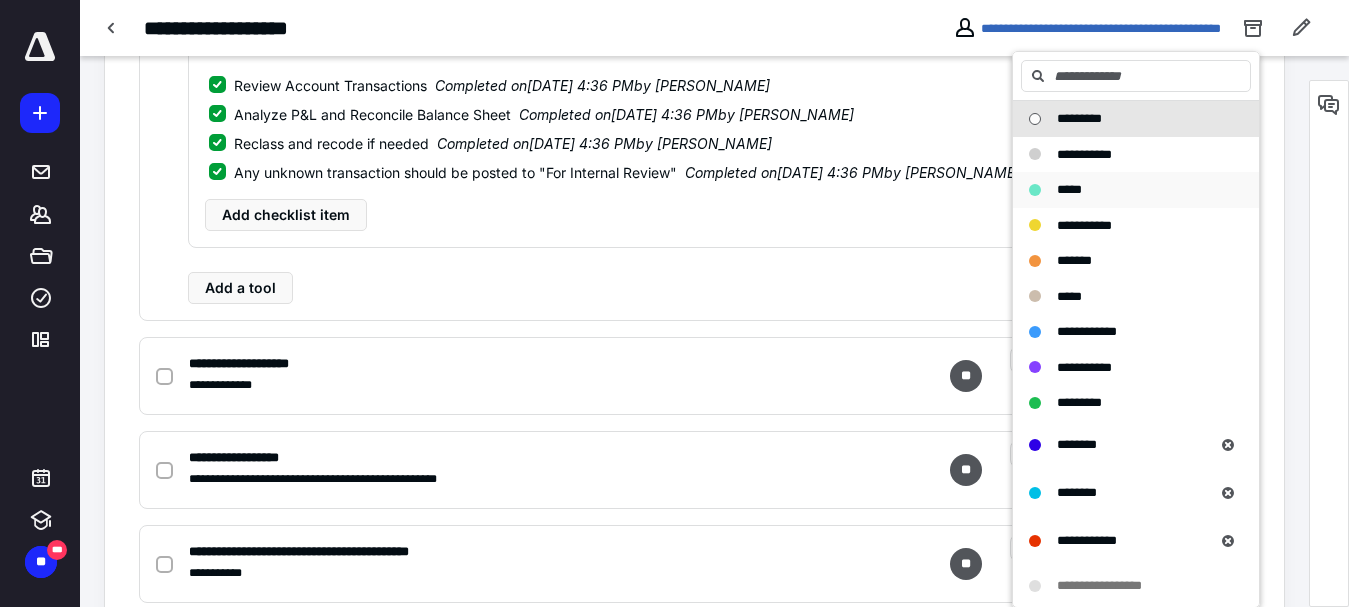 click on "*****" at bounding box center (1069, 189) 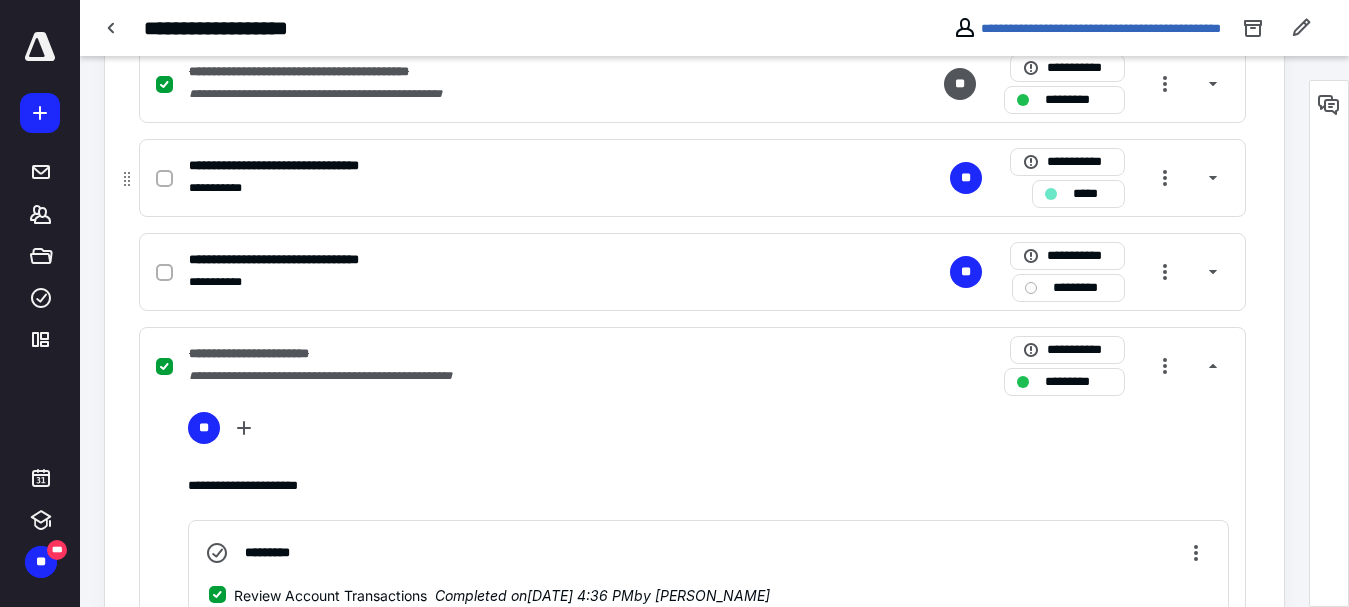 scroll, scrollTop: 576, scrollLeft: 0, axis: vertical 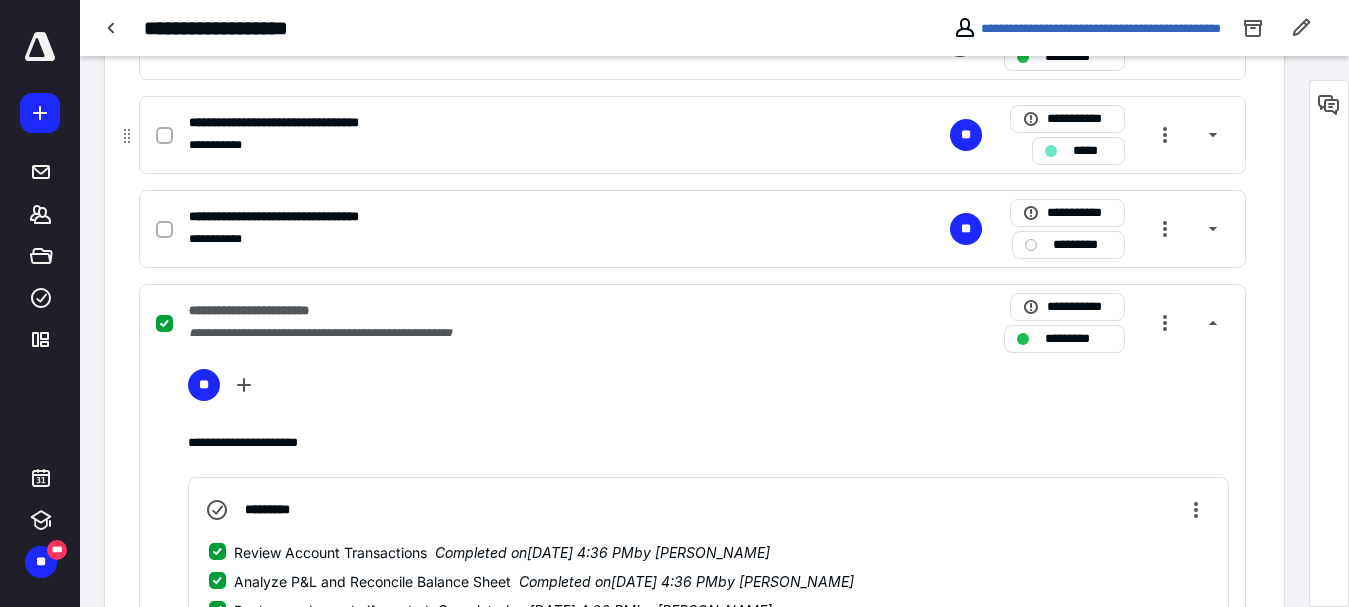 click 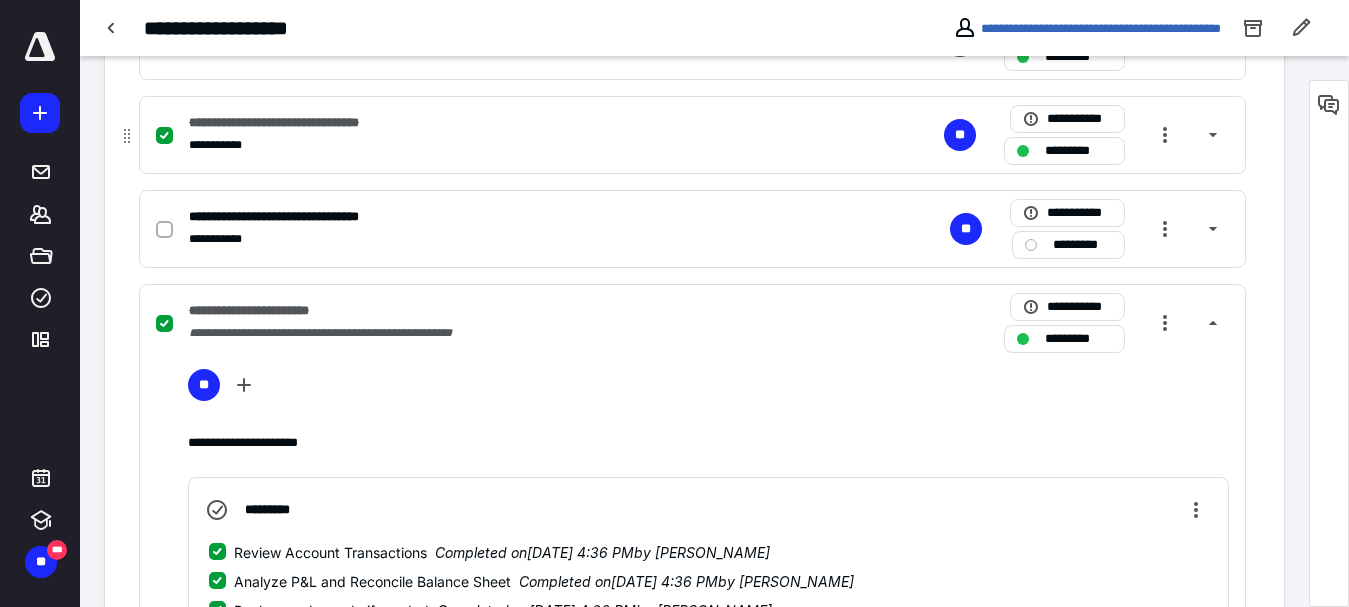 click on "**********" at bounding box center (430, 145) 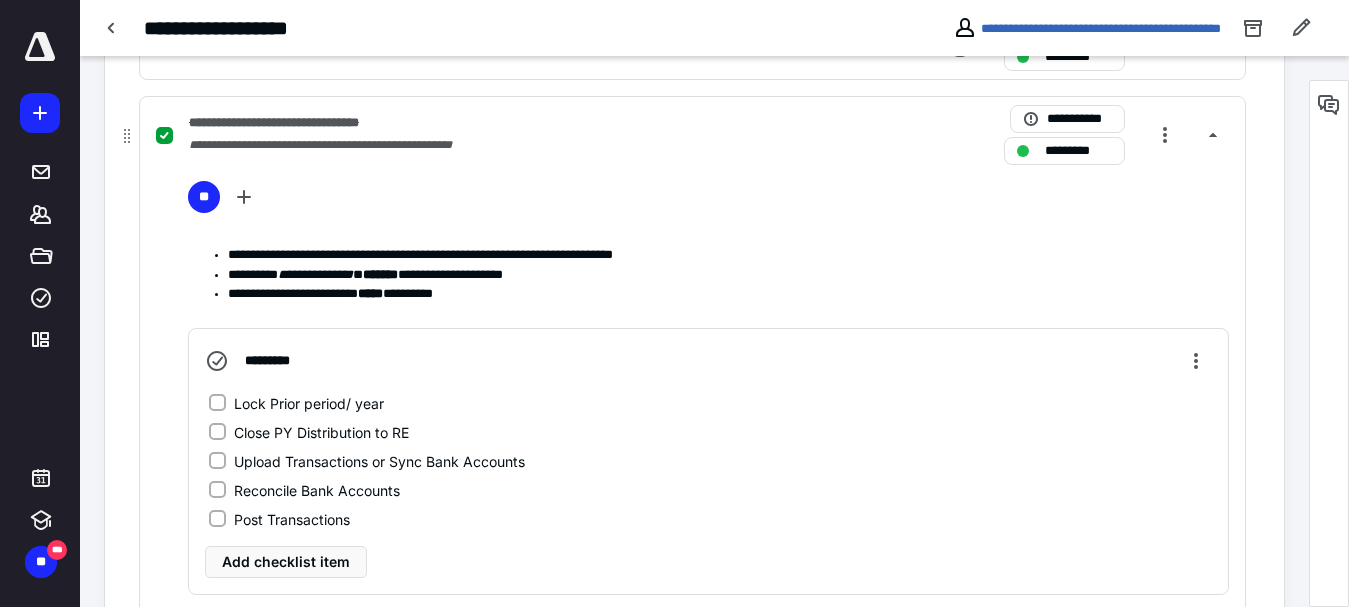 click on "Lock Prior period/ year" at bounding box center [309, 403] 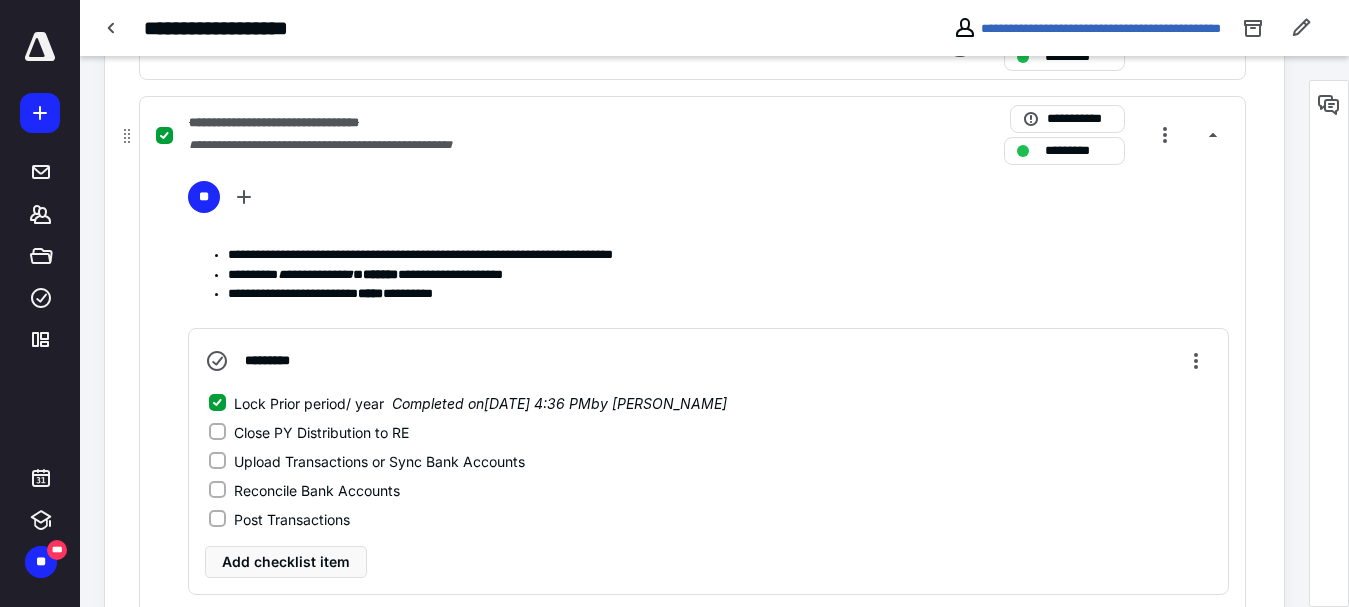 click on "Close PY Distribution to RE" at bounding box center (309, 432) 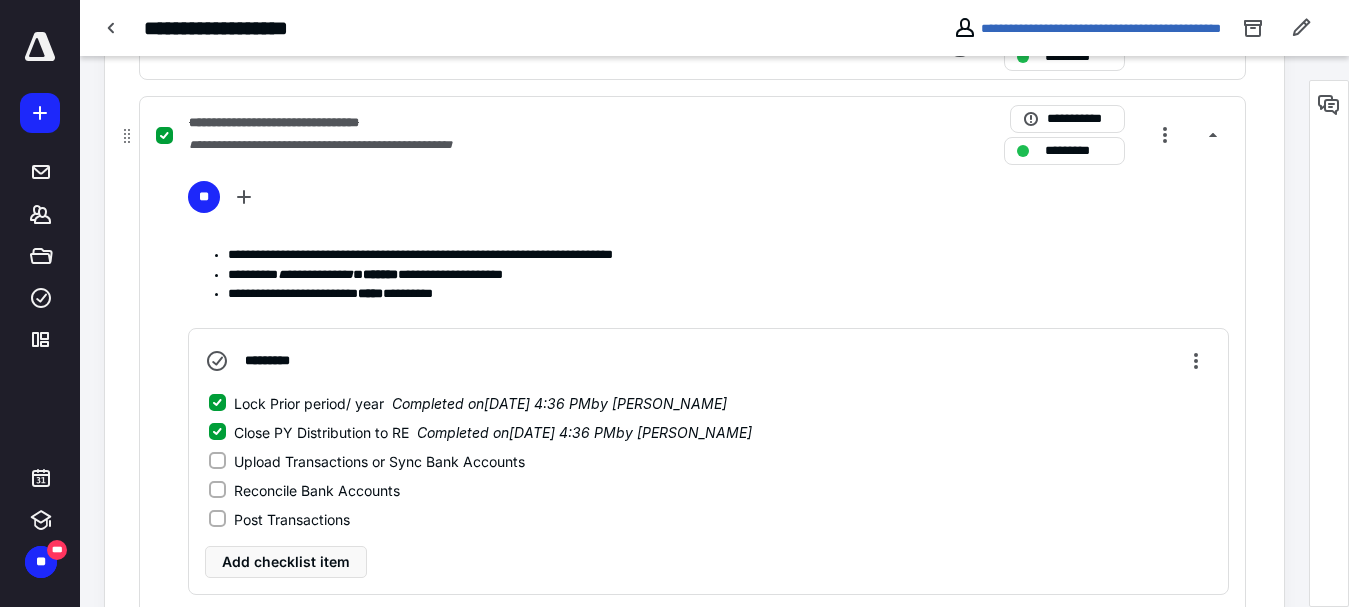 click on "Upload Transactions or Sync Bank Accounts" at bounding box center [217, 461] 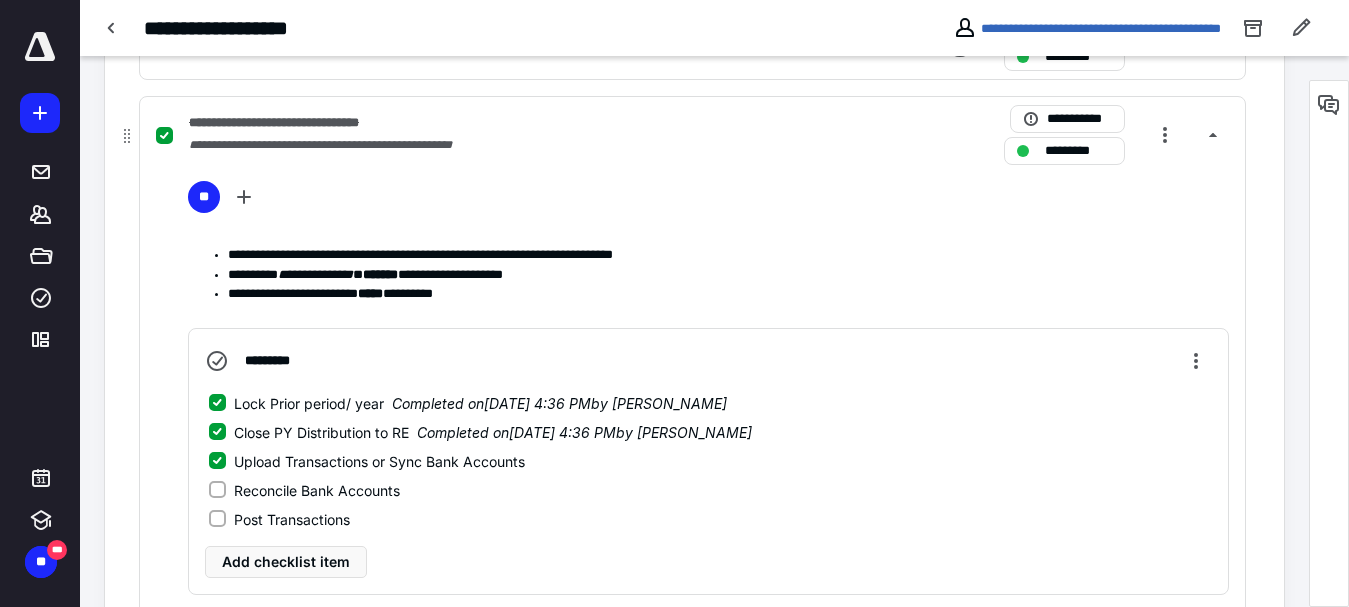 click on "Reconcile Bank Accounts" at bounding box center [304, 490] 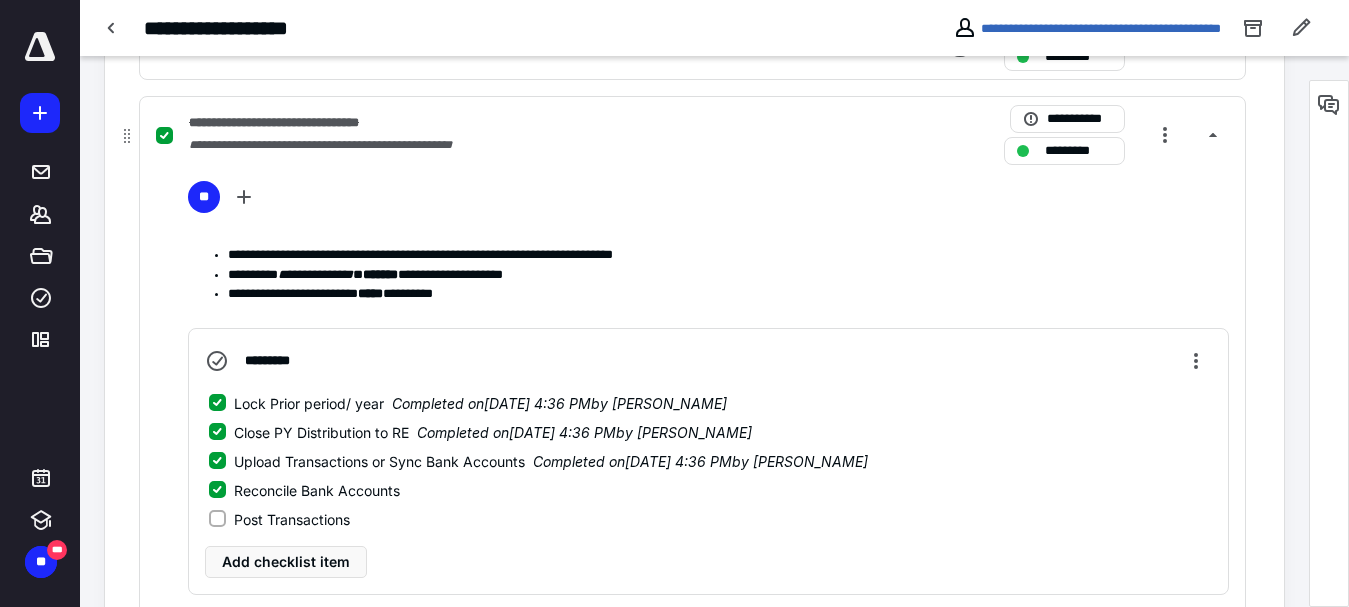 click on "Post Transactions" at bounding box center [279, 519] 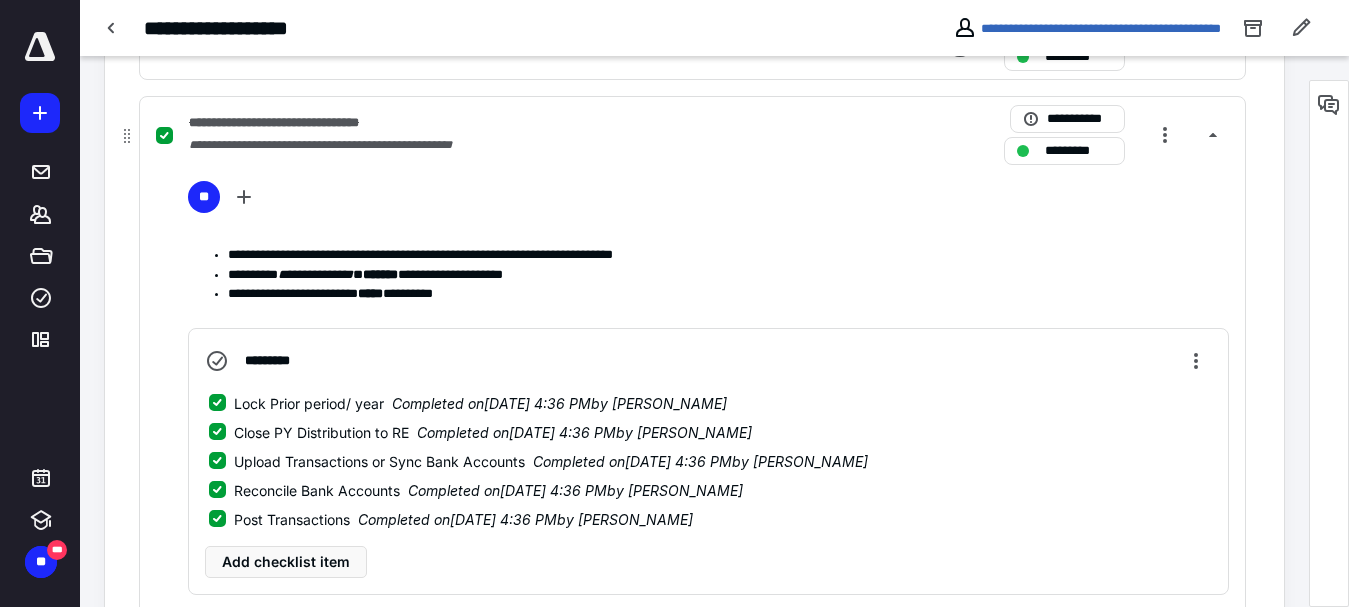 click on "Lock Prior period/ year Completed on  [DATE] 4:36 PM  by   [PERSON_NAME]" at bounding box center (217, 403) 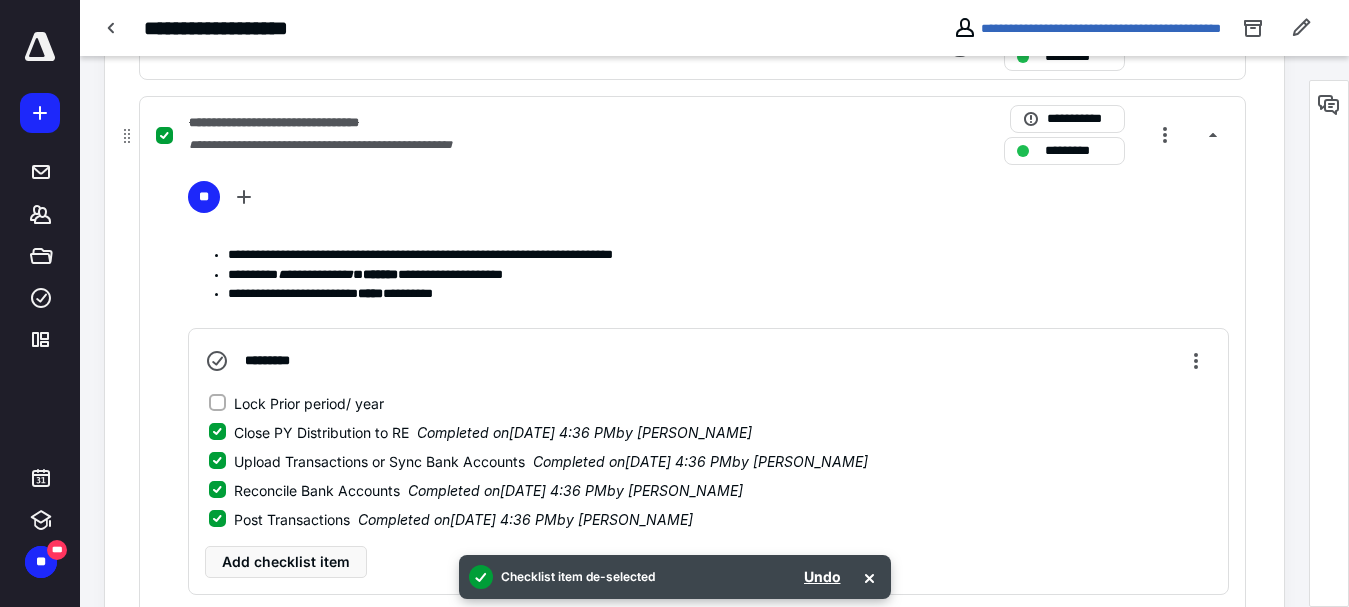 click on "Close PY Distribution to RE Completed on  [DATE] 4:36 PM  by   [PERSON_NAME]" at bounding box center [217, 432] 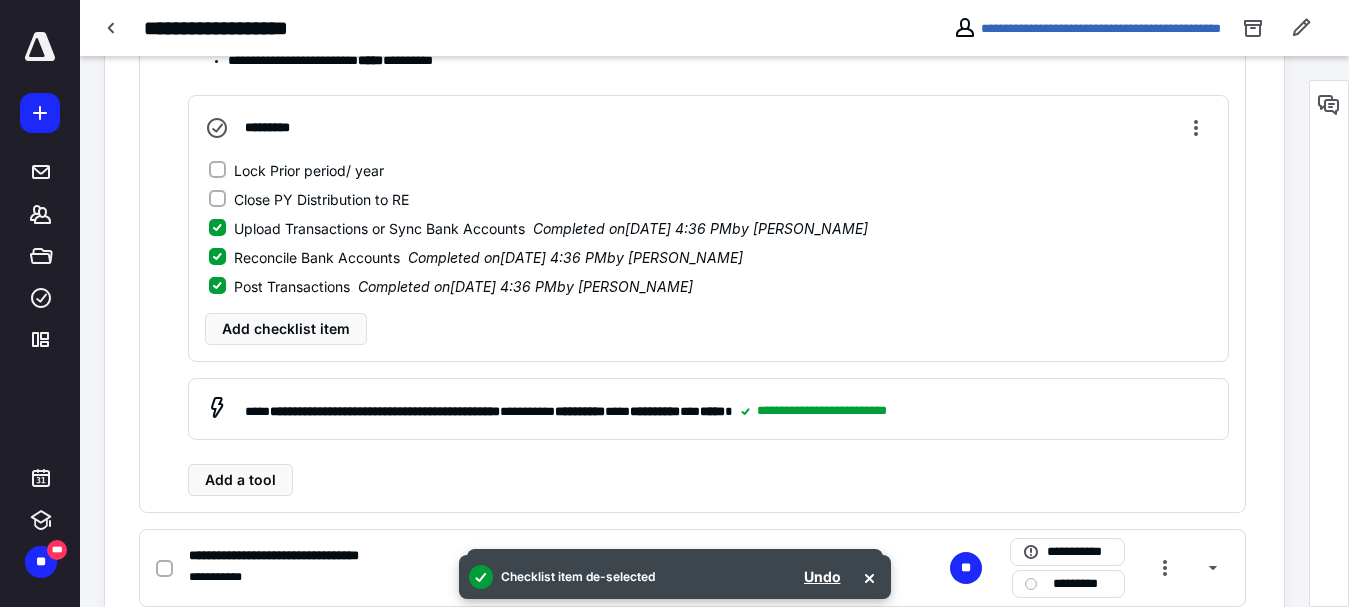 scroll, scrollTop: 1043, scrollLeft: 0, axis: vertical 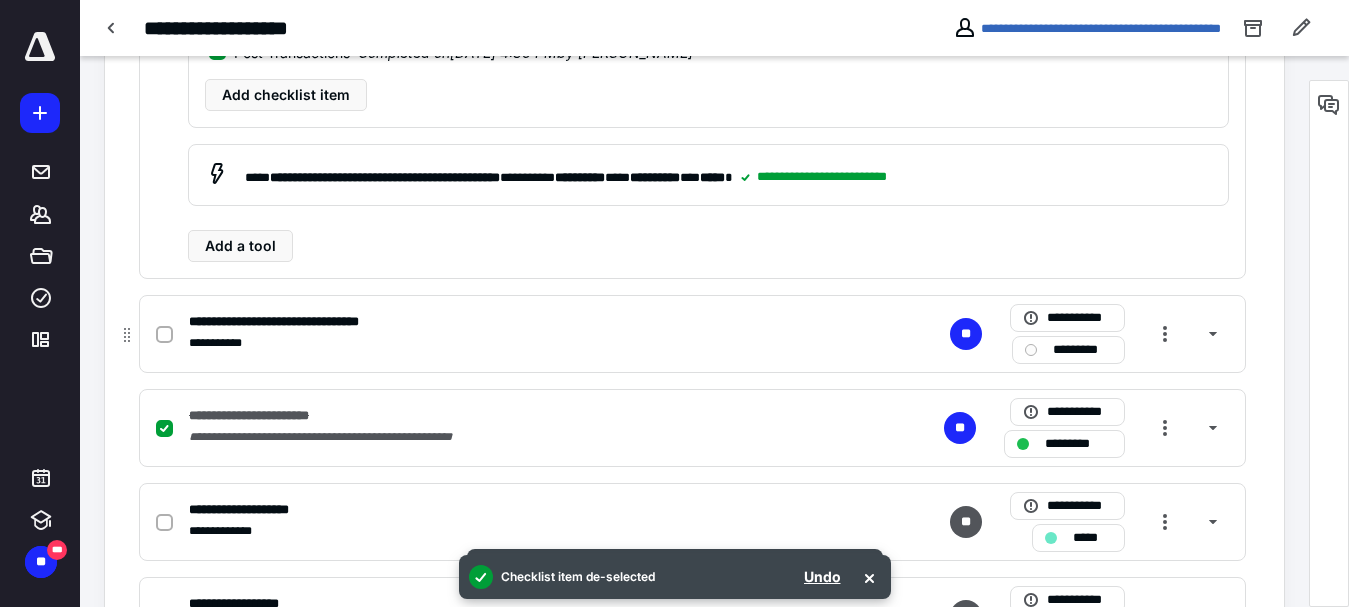 click on "**********" at bounding box center [303, 322] 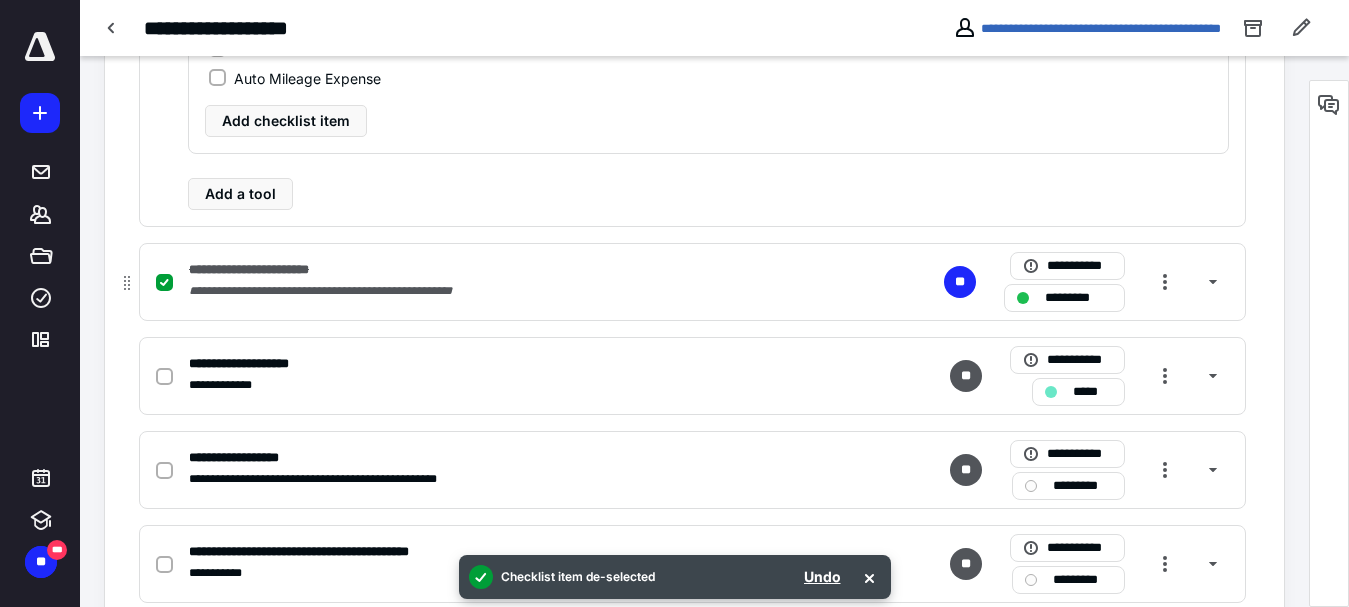 scroll, scrollTop: 576, scrollLeft: 0, axis: vertical 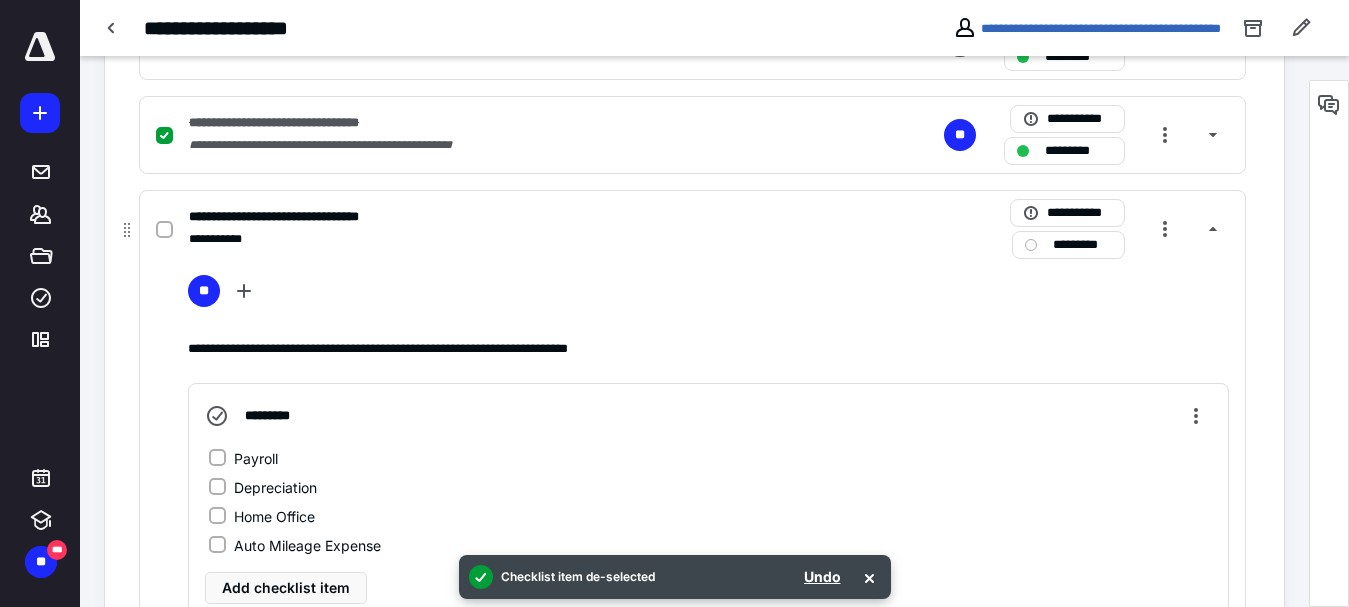 click on "Payroll" at bounding box center (256, 458) 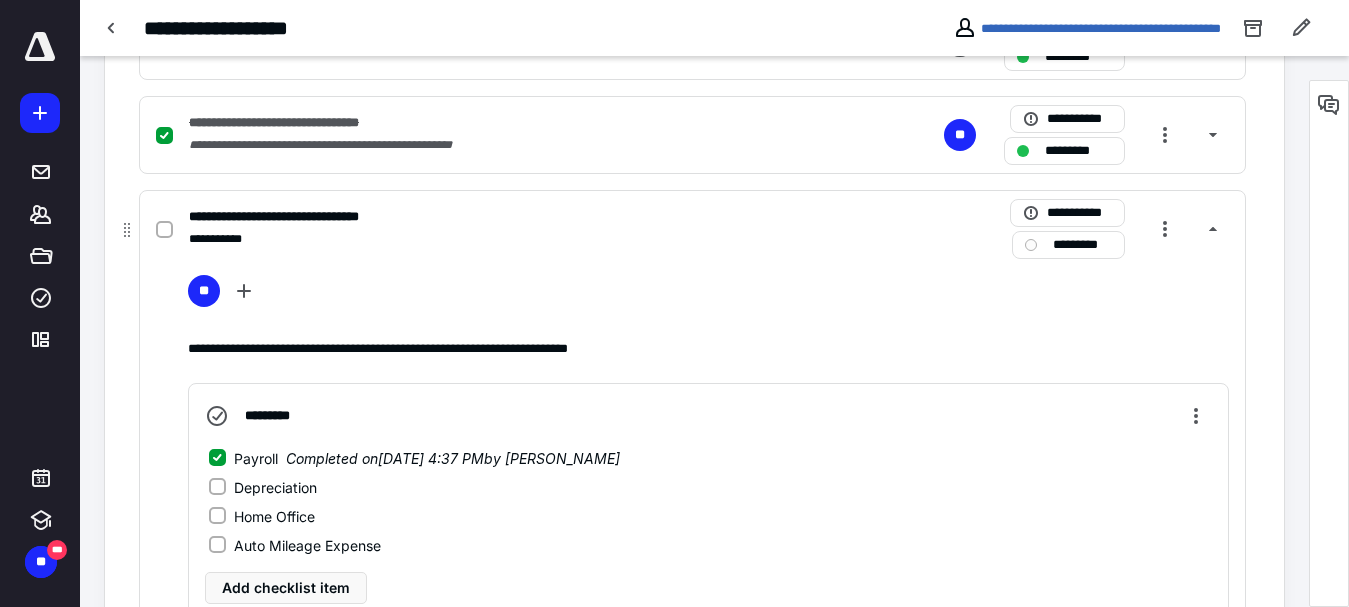 click at bounding box center (164, 230) 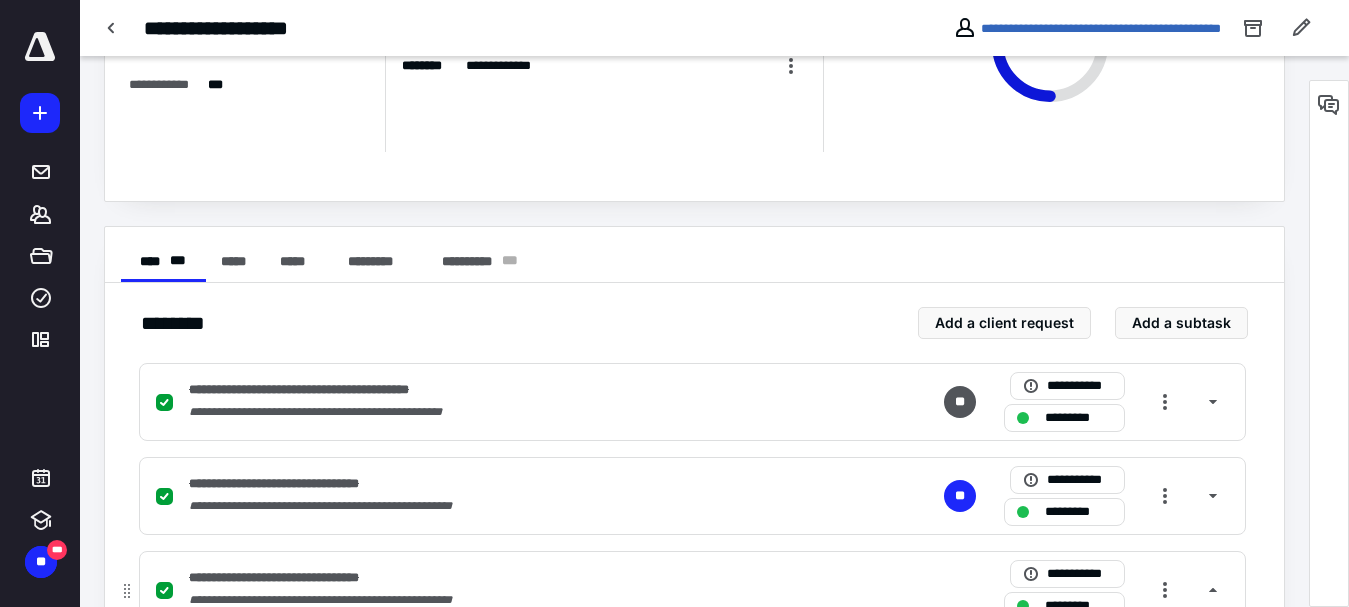 scroll, scrollTop: 233, scrollLeft: 0, axis: vertical 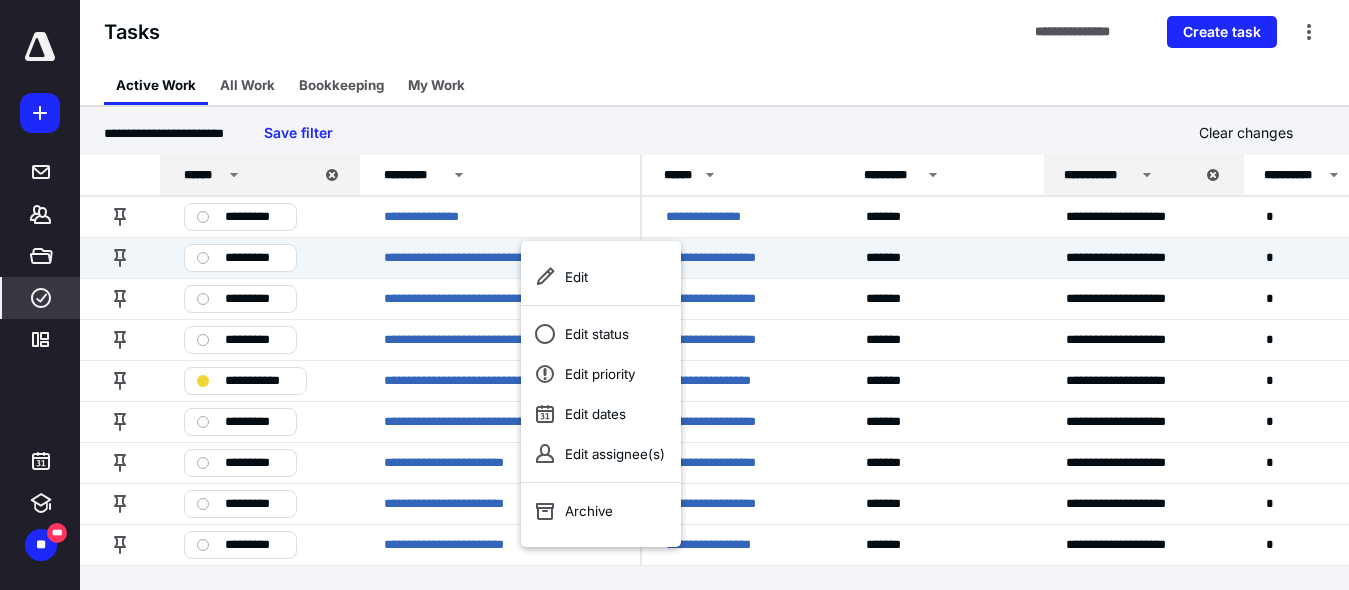 click on "Active Work All Work Bookkeeping My Work" at bounding box center (714, 85) 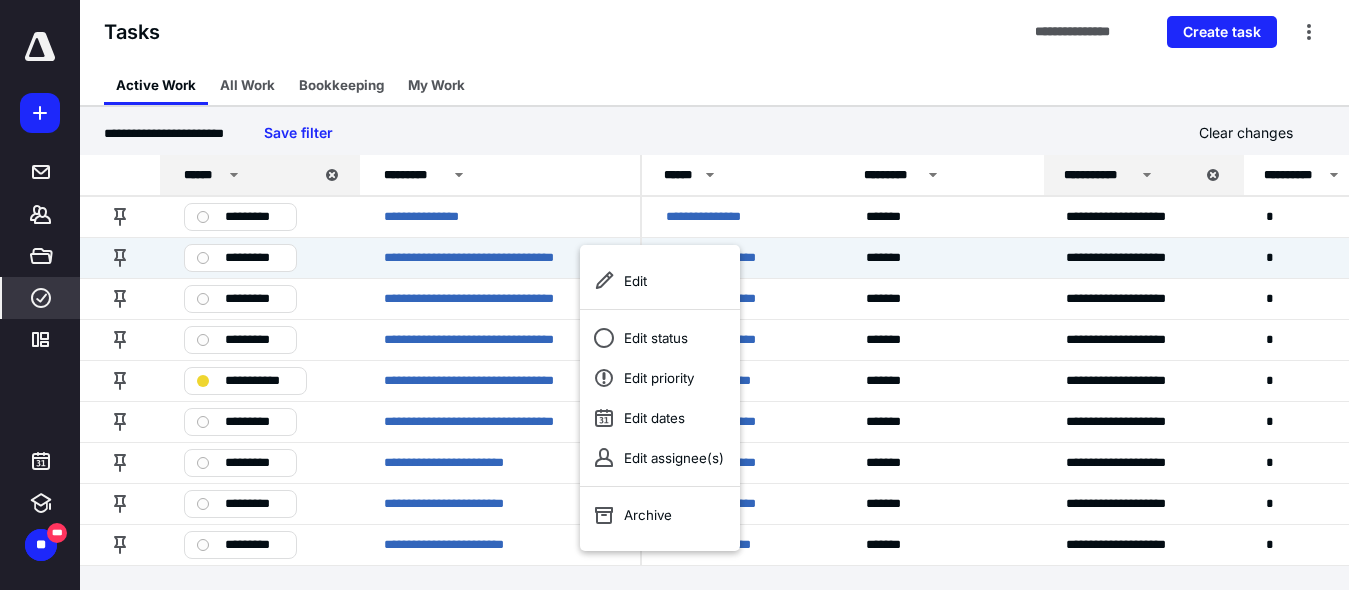 click on "Active Work All Work Bookkeeping My Work" at bounding box center [714, 85] 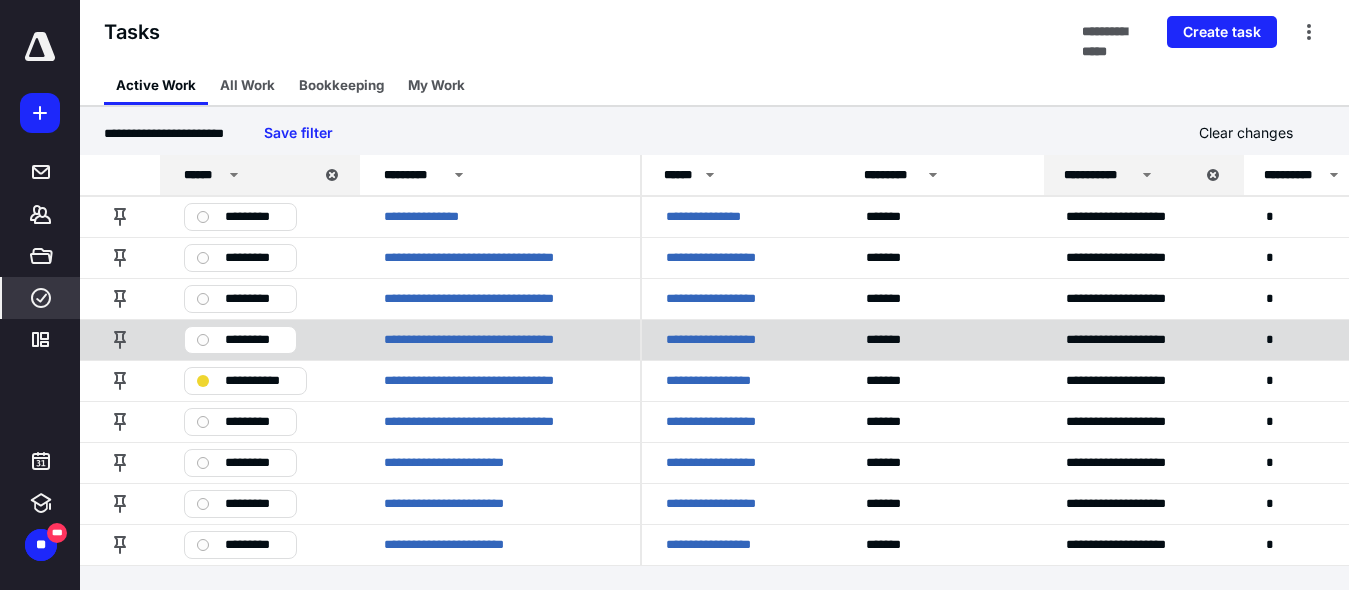 click on "**********" at bounding box center [738, 340] 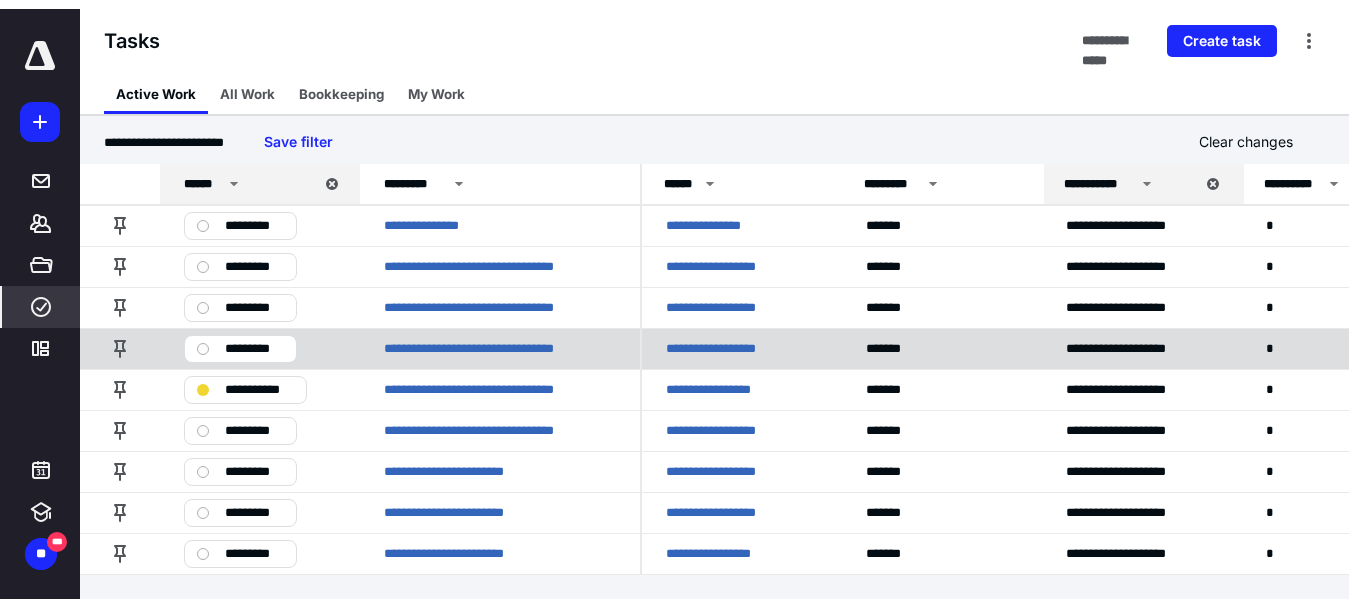 scroll, scrollTop: 0, scrollLeft: 0, axis: both 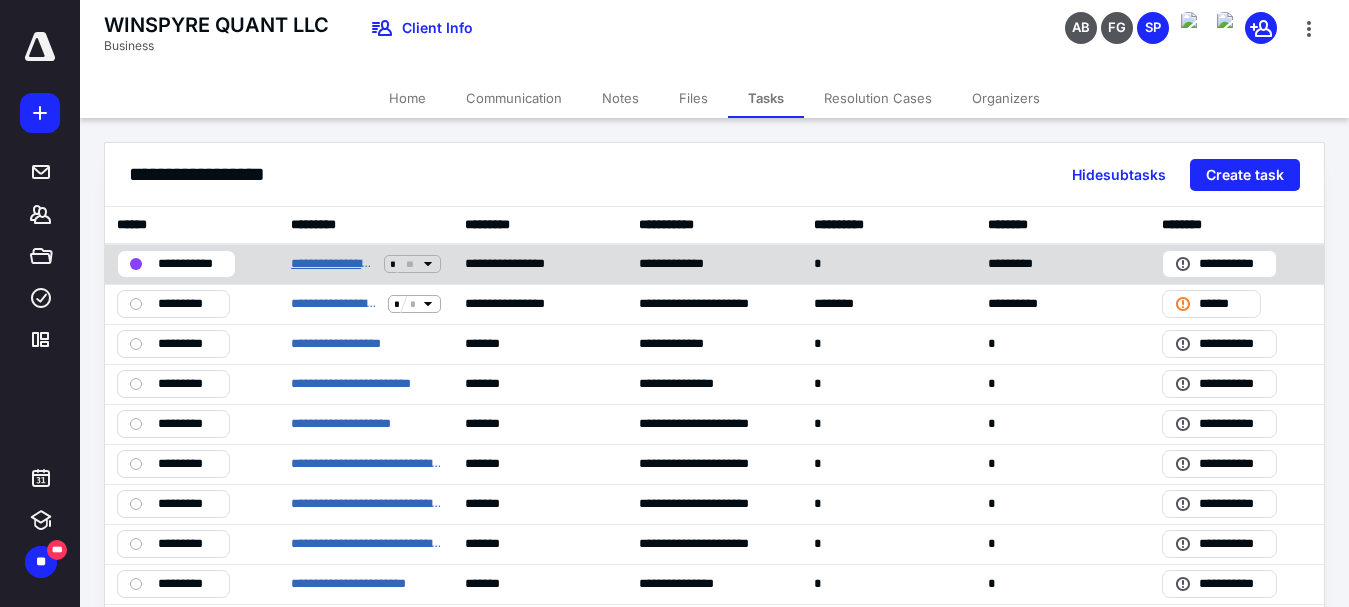 click on "**********" at bounding box center [333, 264] 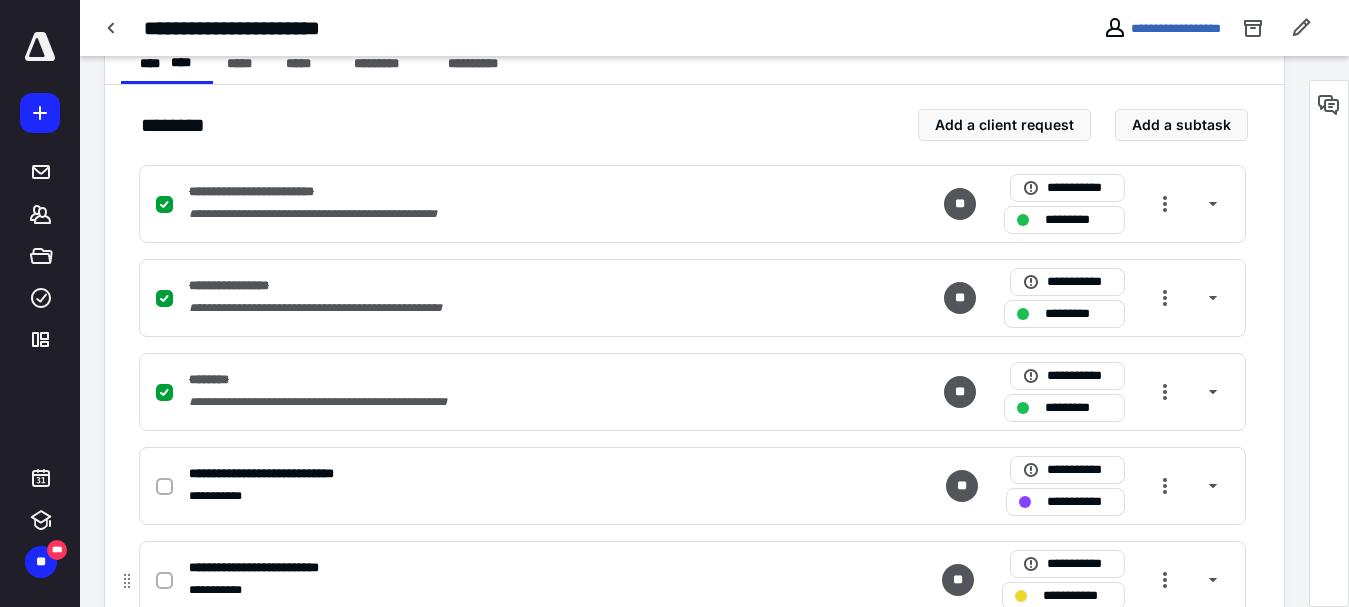 scroll, scrollTop: 0, scrollLeft: 0, axis: both 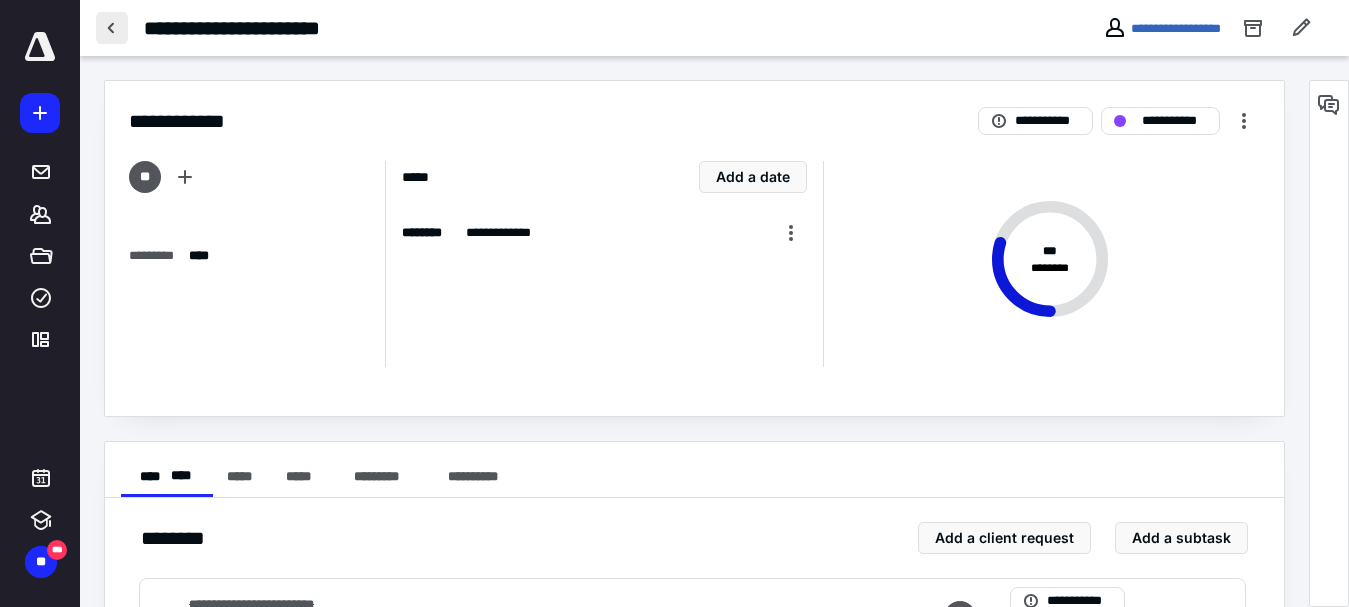 click at bounding box center [112, 28] 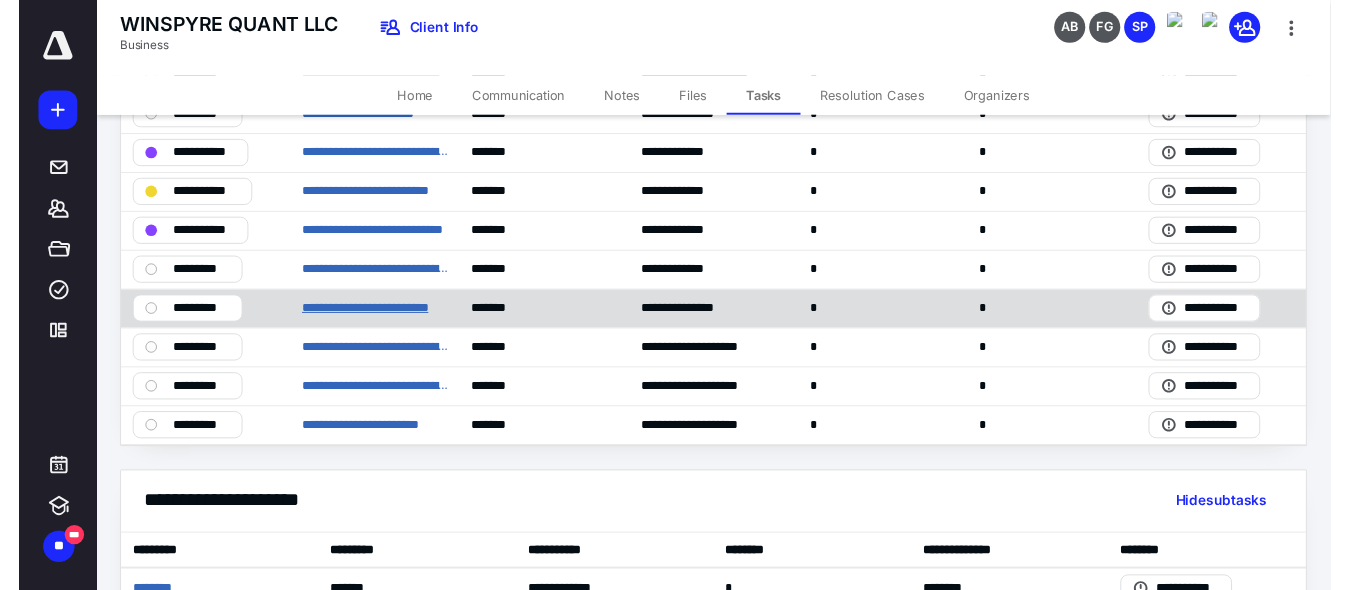 scroll, scrollTop: 0, scrollLeft: 0, axis: both 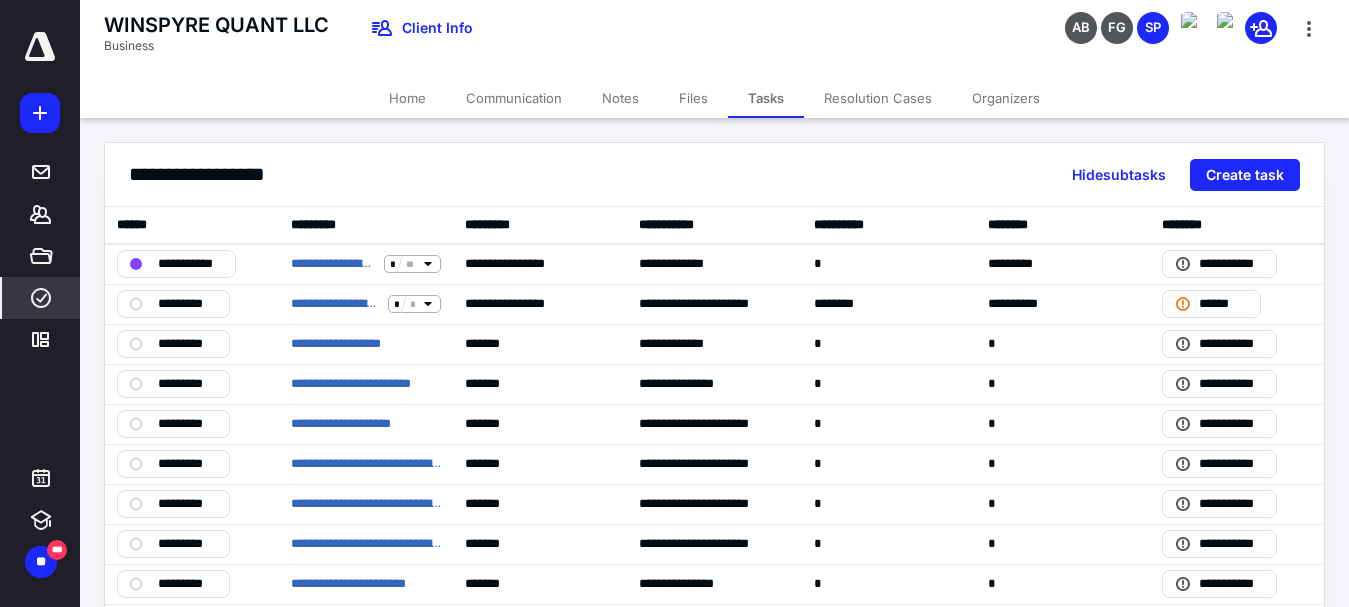 click 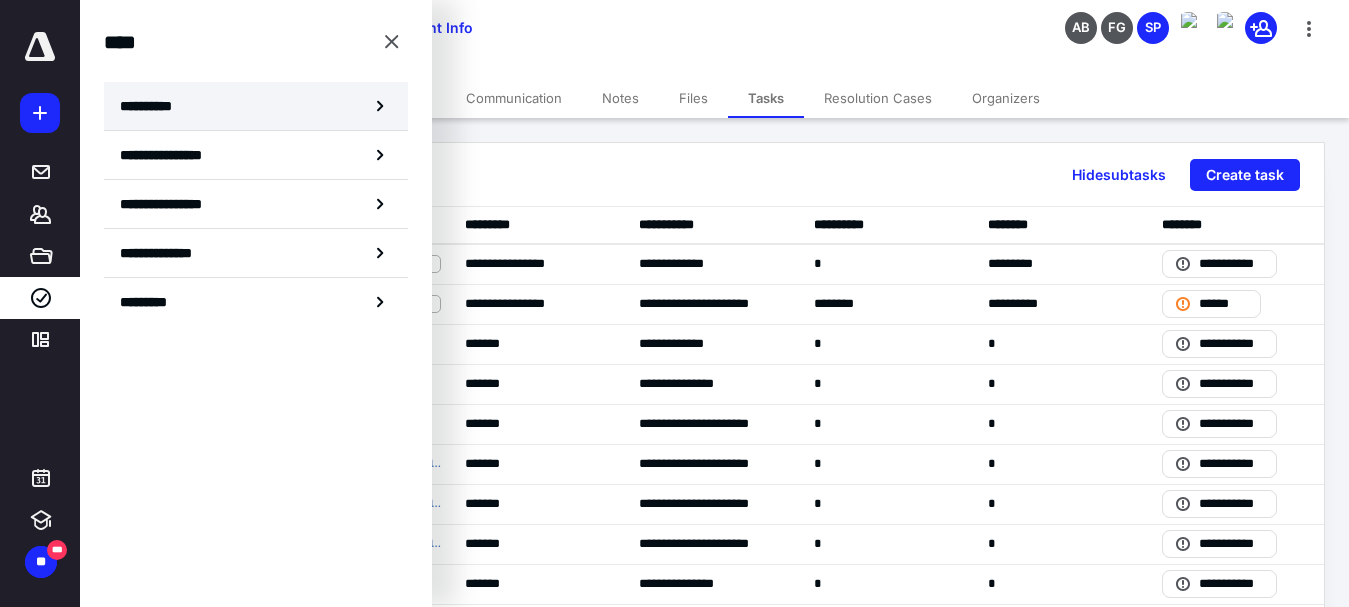 click on "**********" at bounding box center (153, 106) 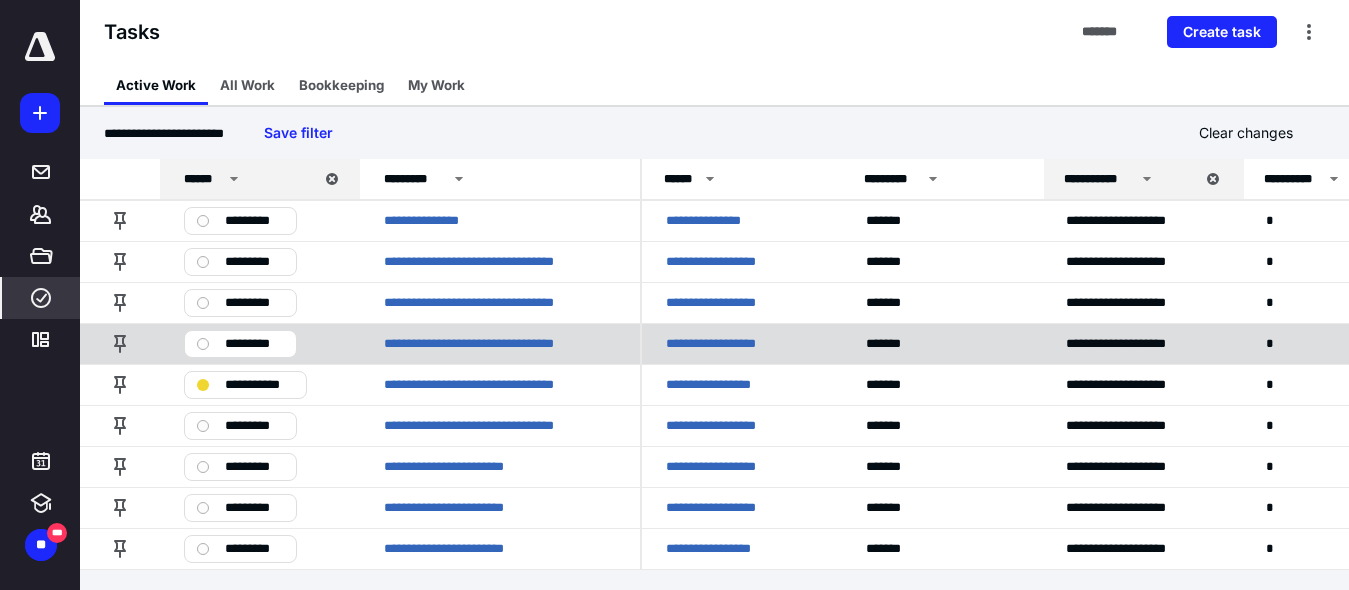 scroll, scrollTop: 4, scrollLeft: 0, axis: vertical 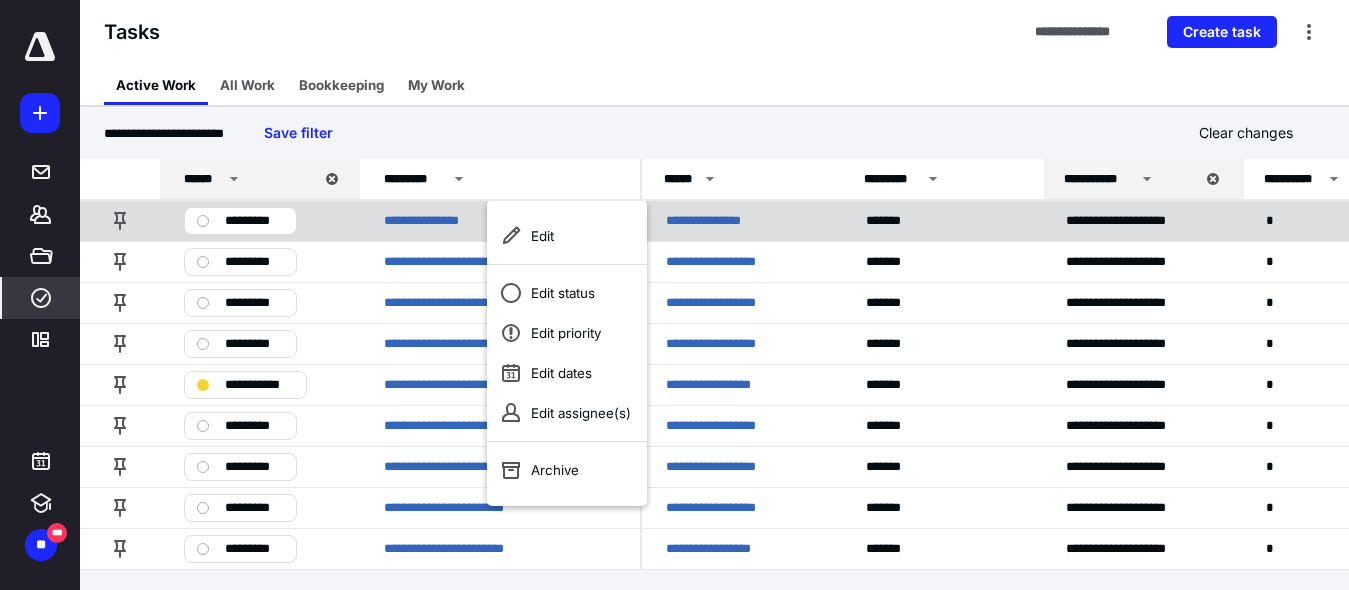 click on "**********" at bounding box center (727, 221) 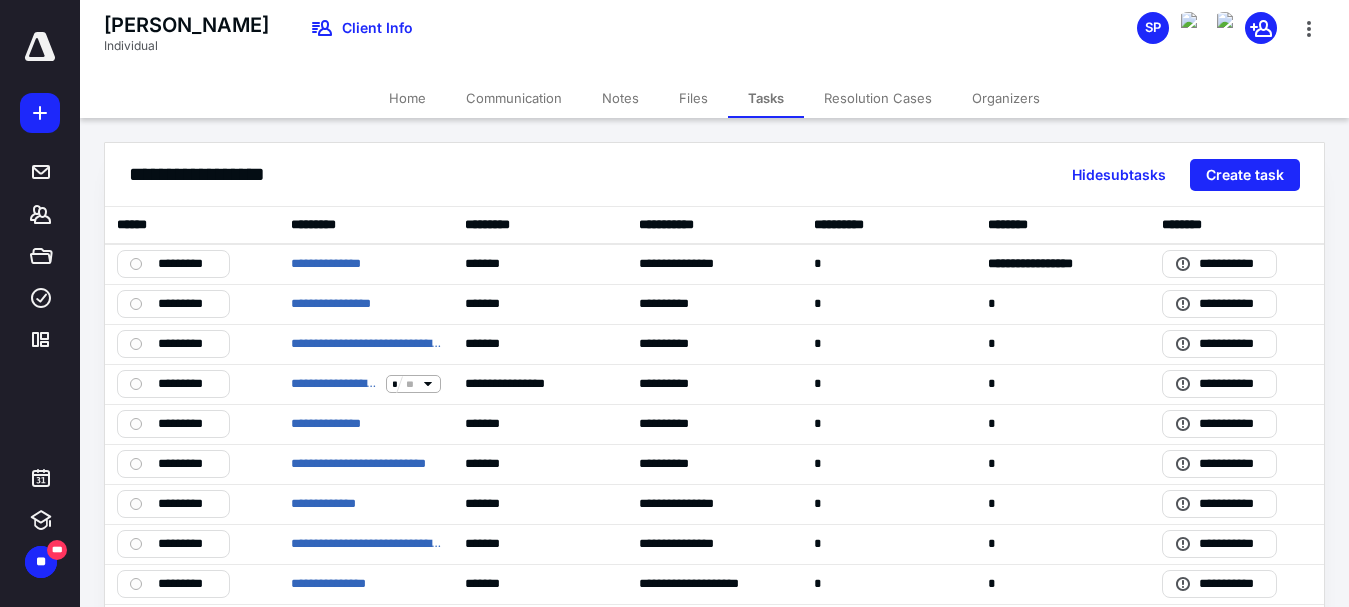 click on "Files" at bounding box center [693, 98] 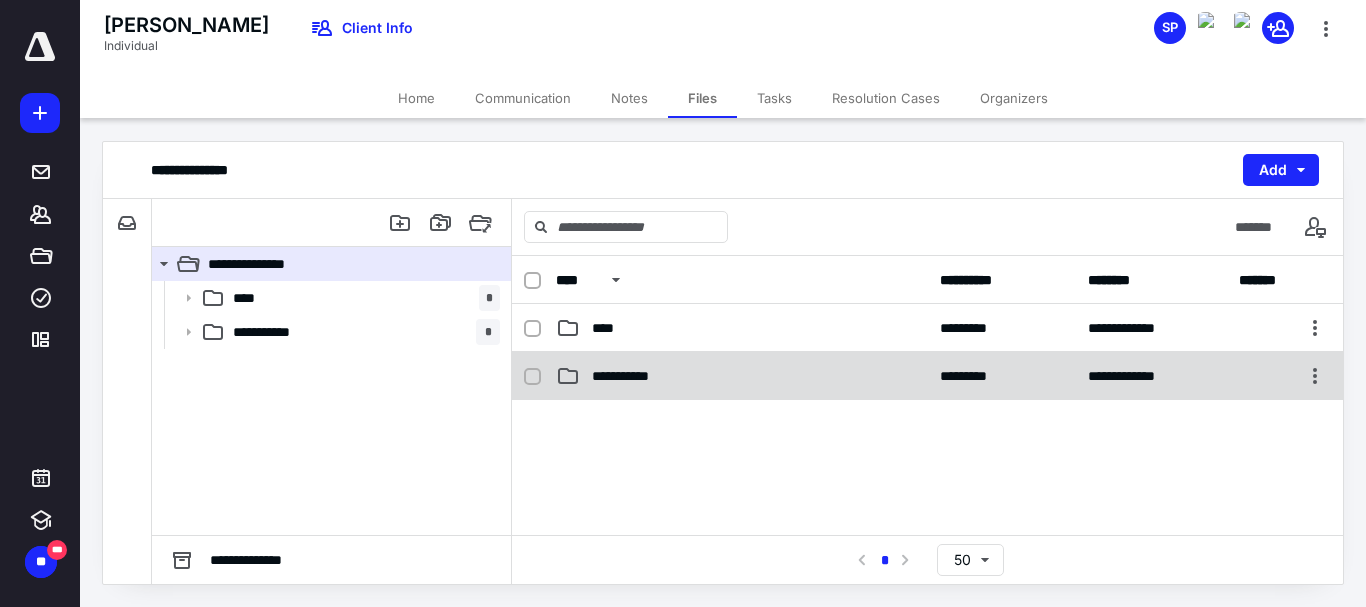 click on "**********" at bounding box center [631, 376] 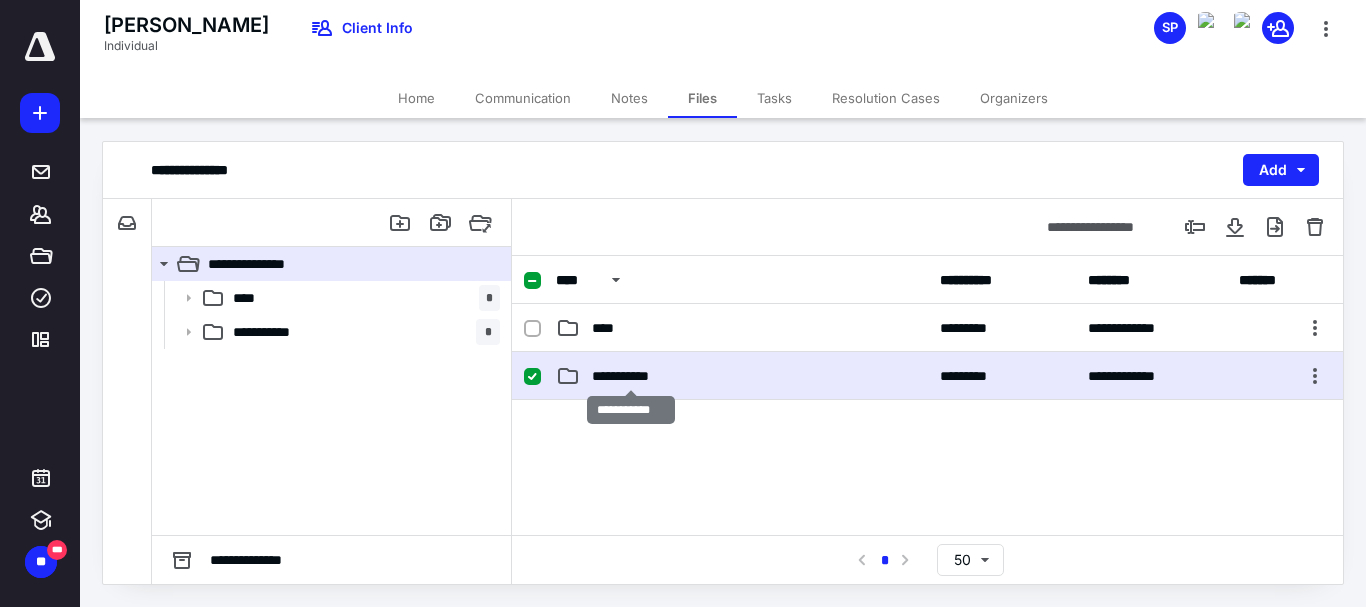 click on "**********" at bounding box center (631, 376) 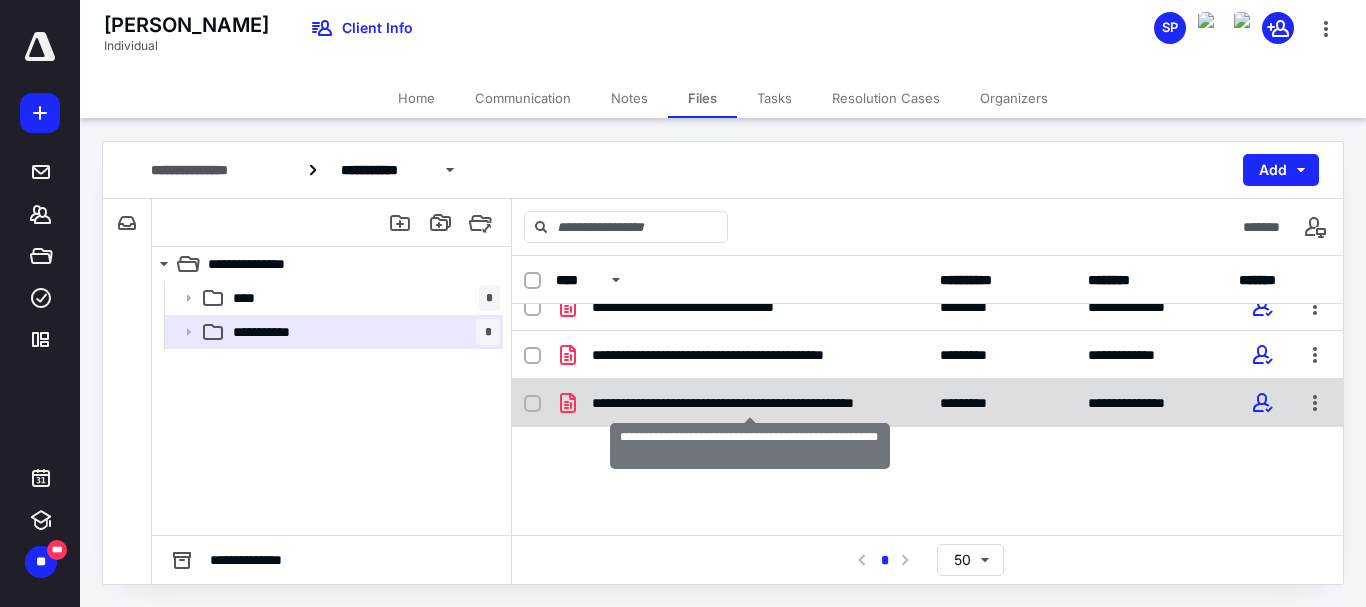 scroll, scrollTop: 0, scrollLeft: 0, axis: both 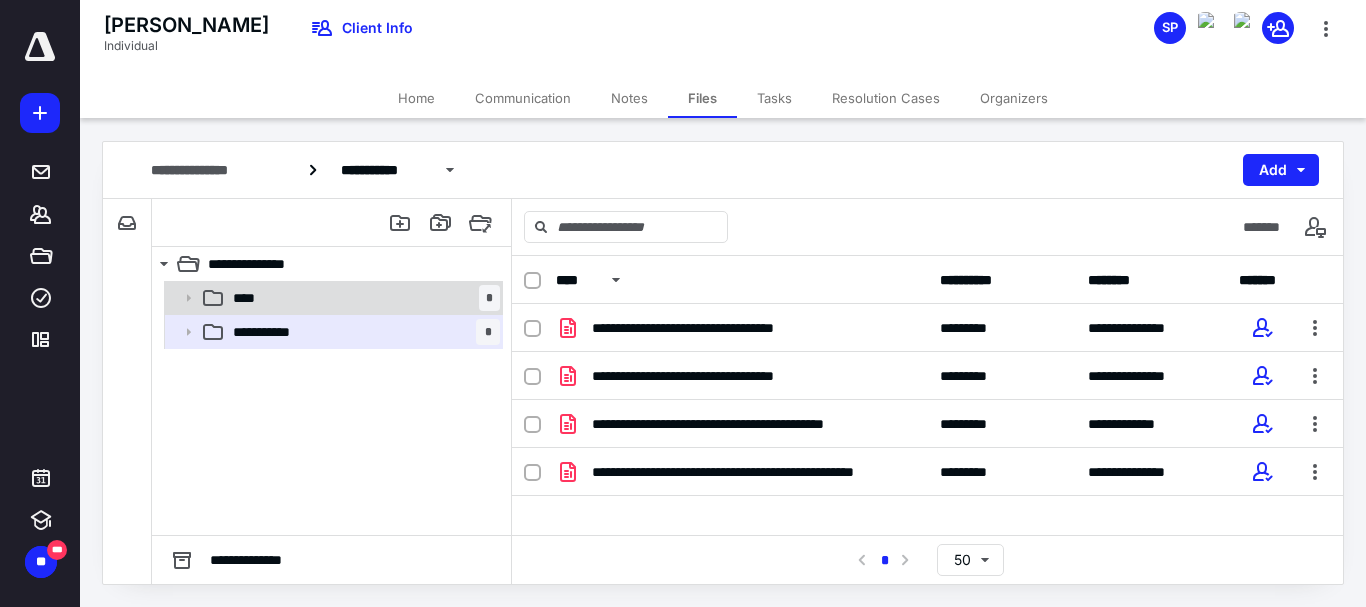 click on "**** *" at bounding box center (362, 298) 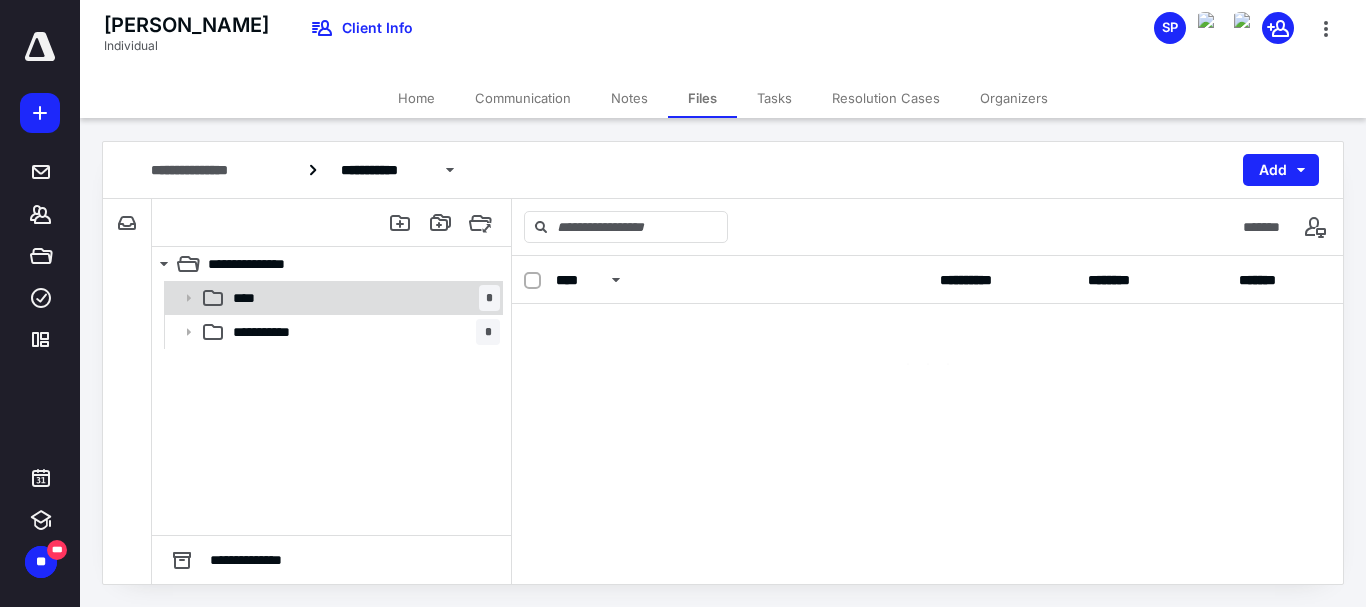 click on "**** *" at bounding box center (362, 298) 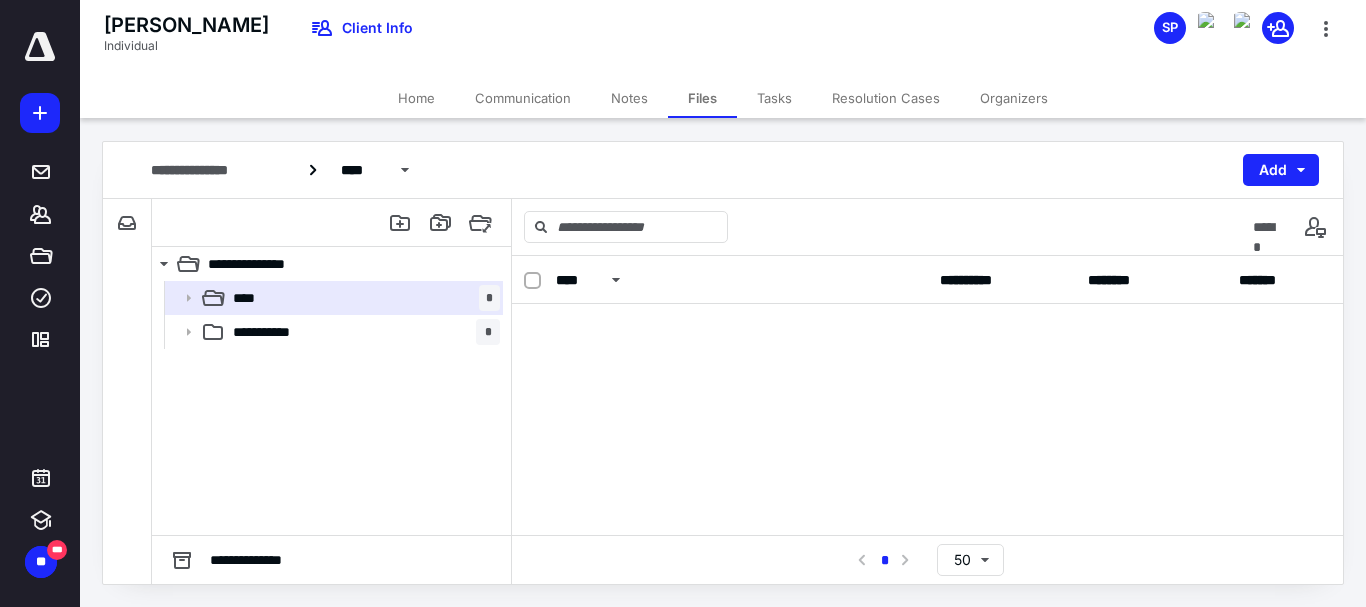 scroll, scrollTop: 0, scrollLeft: 0, axis: both 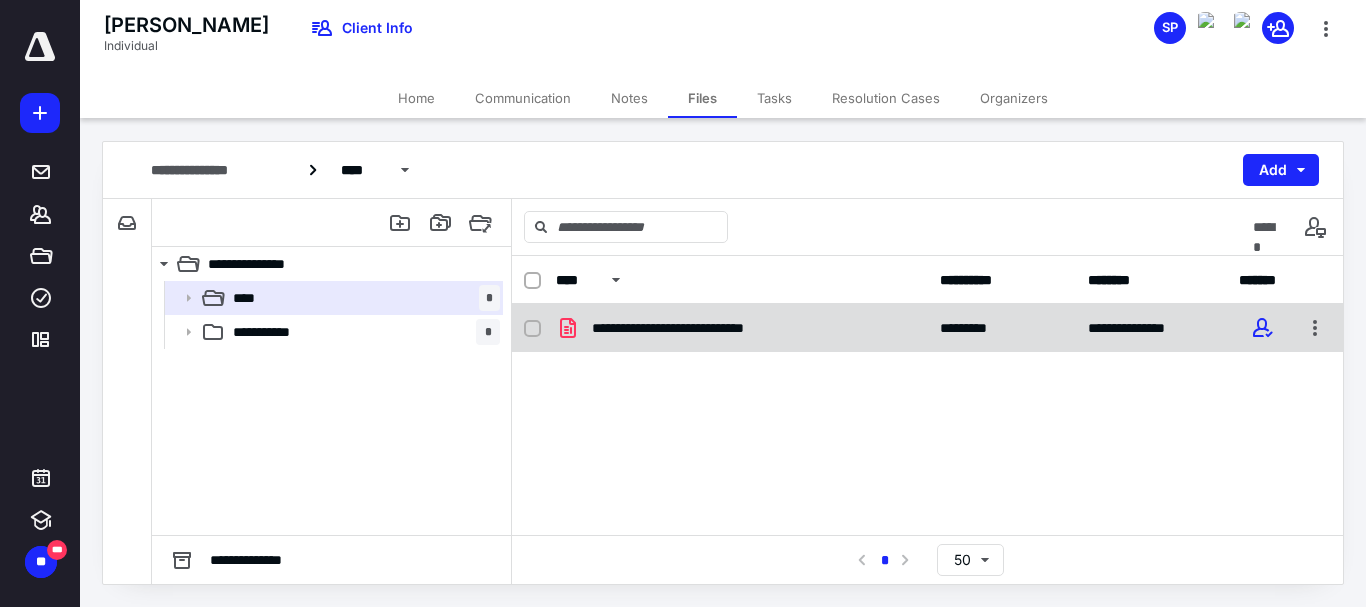 click on "**********" at bounding box center [700, 328] 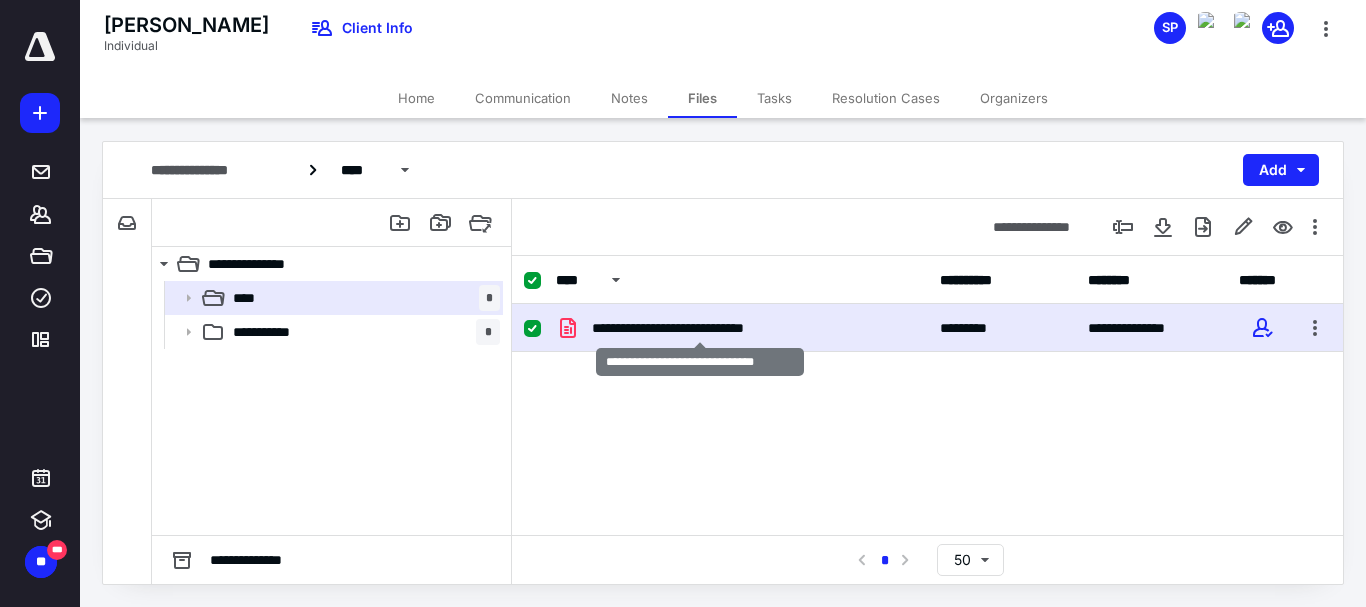 click on "**********" at bounding box center (700, 328) 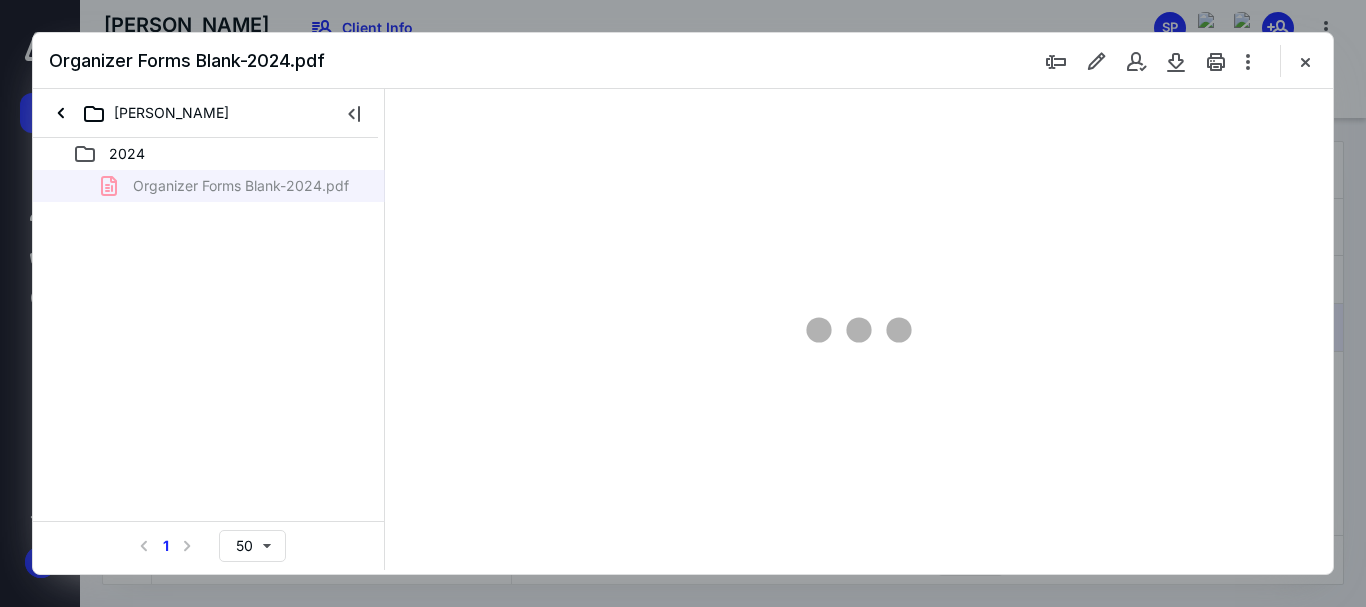 scroll, scrollTop: 0, scrollLeft: 0, axis: both 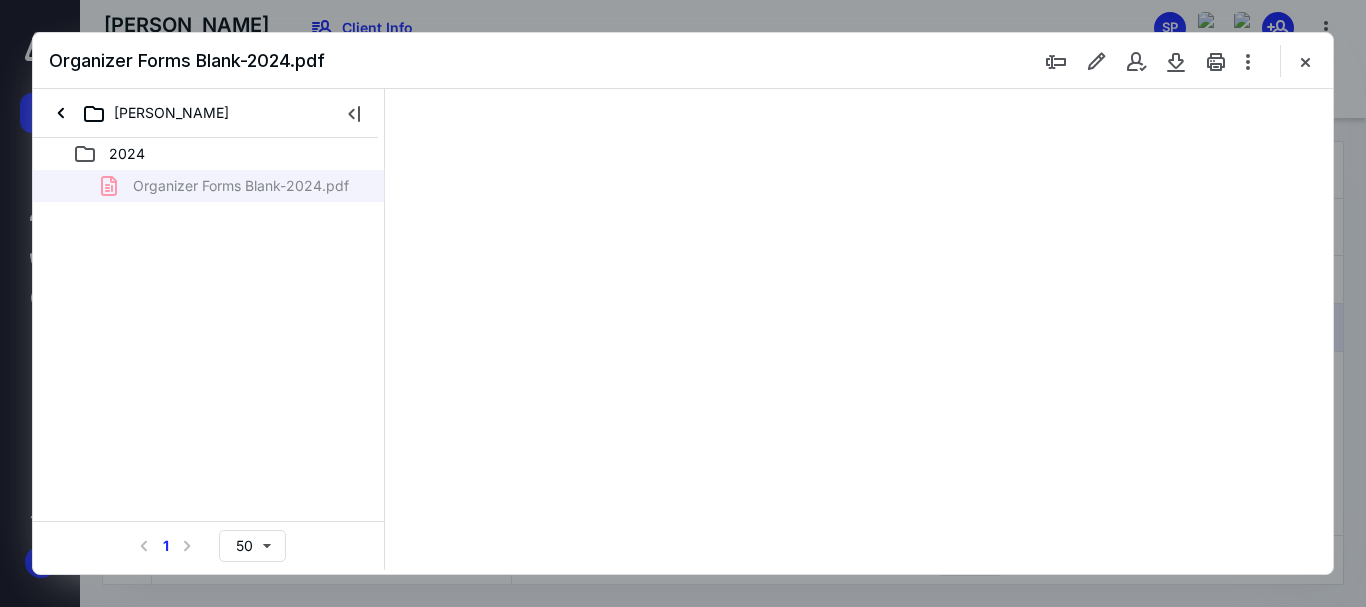 type on "152" 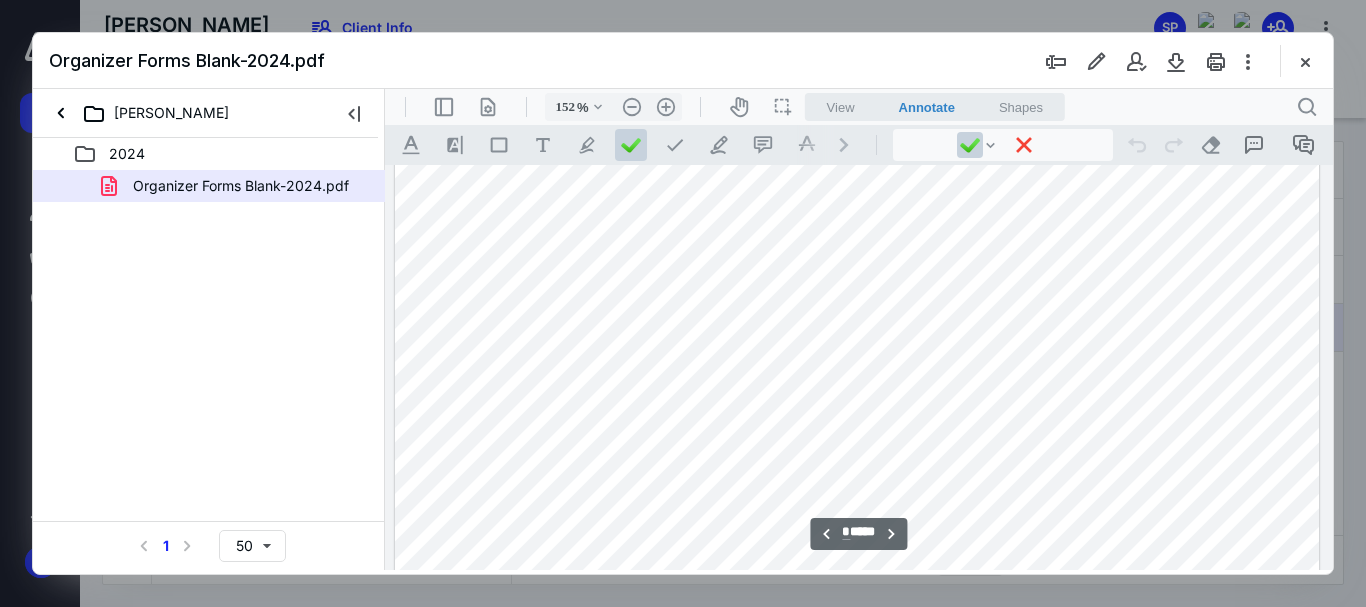 scroll, scrollTop: 3582, scrollLeft: 0, axis: vertical 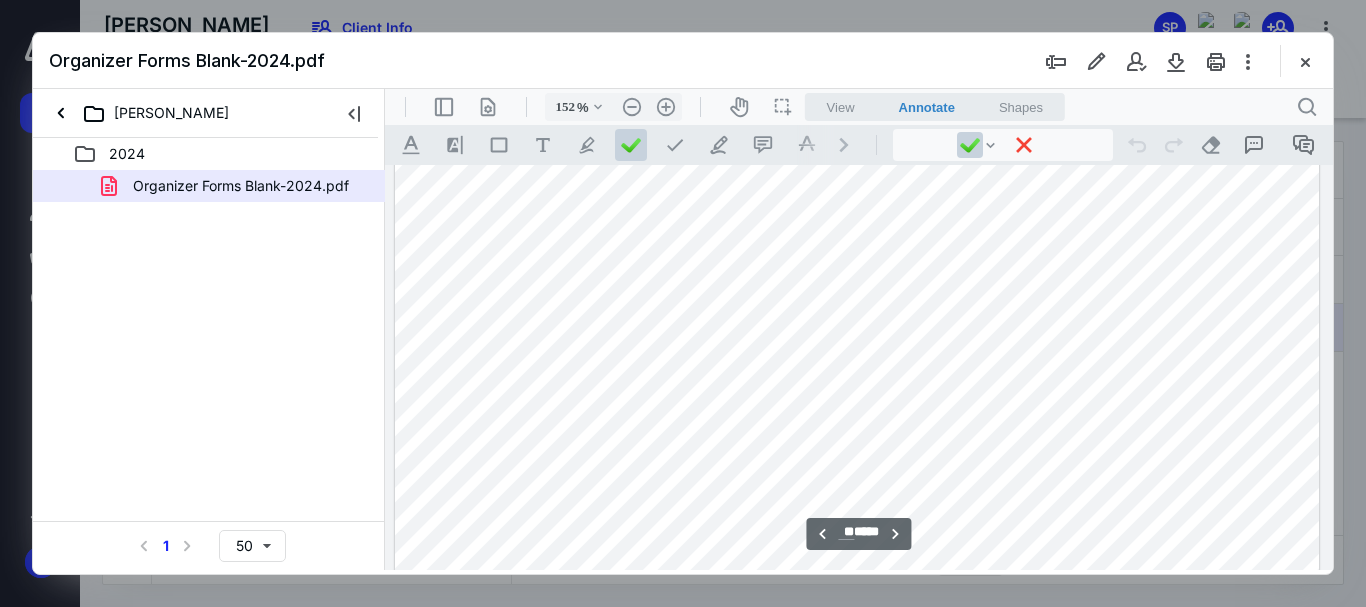 type on "**" 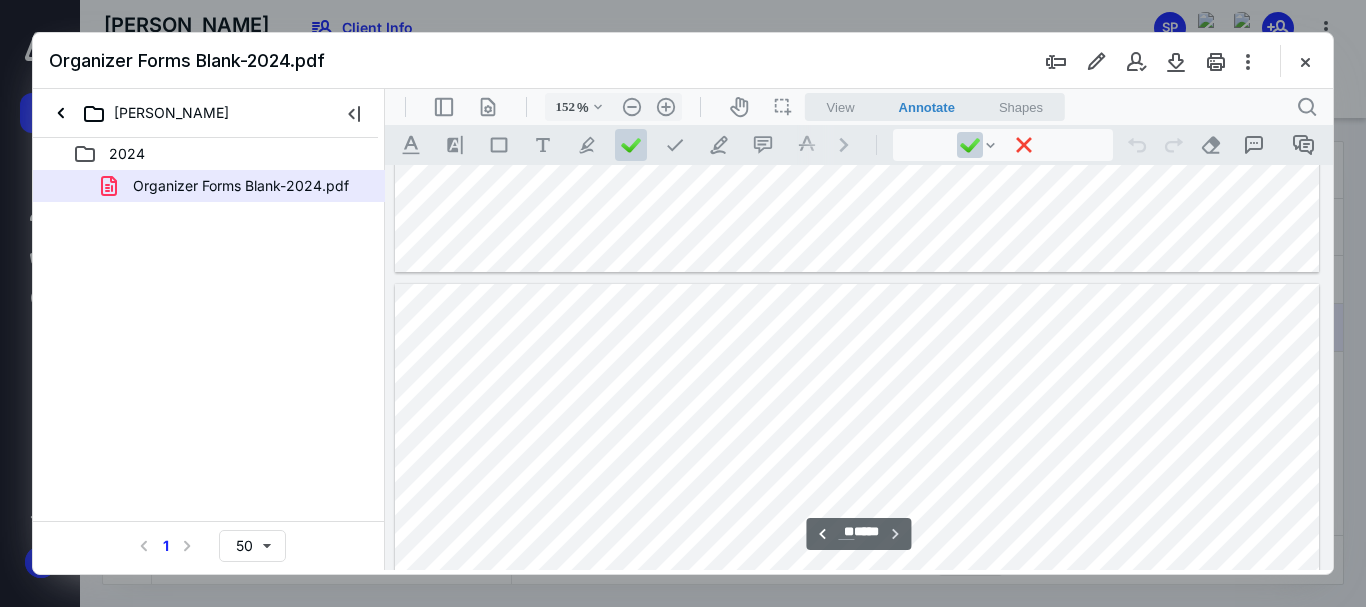 scroll, scrollTop: 20131, scrollLeft: 0, axis: vertical 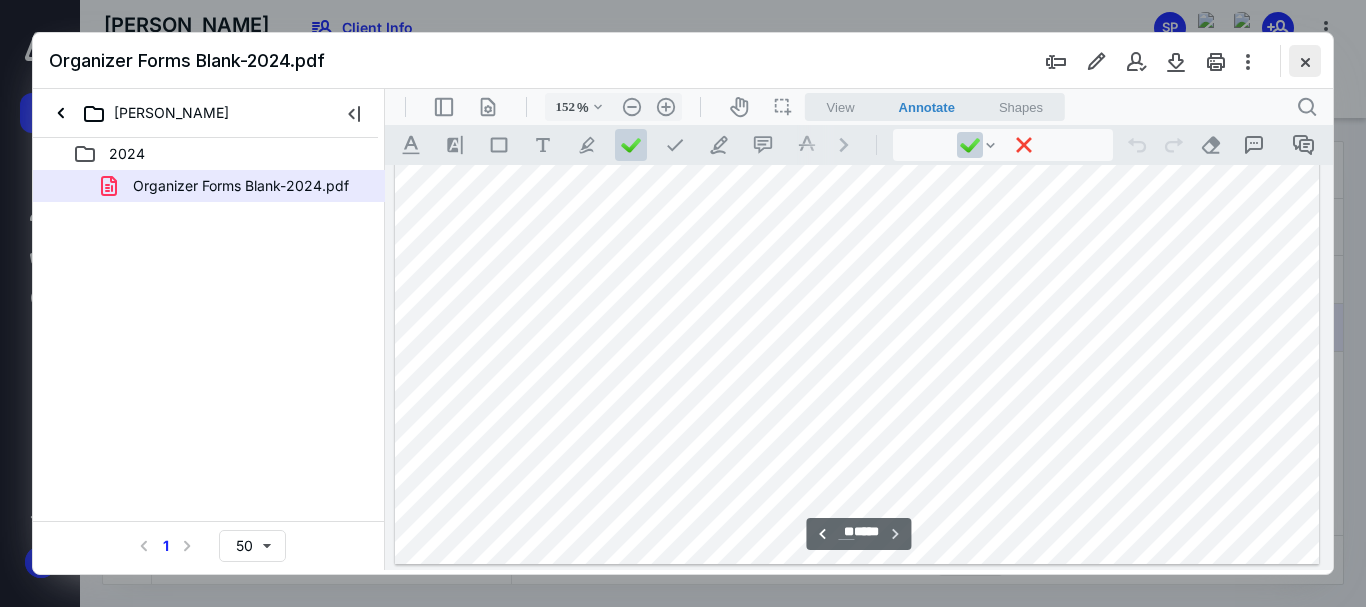 click at bounding box center (1305, 61) 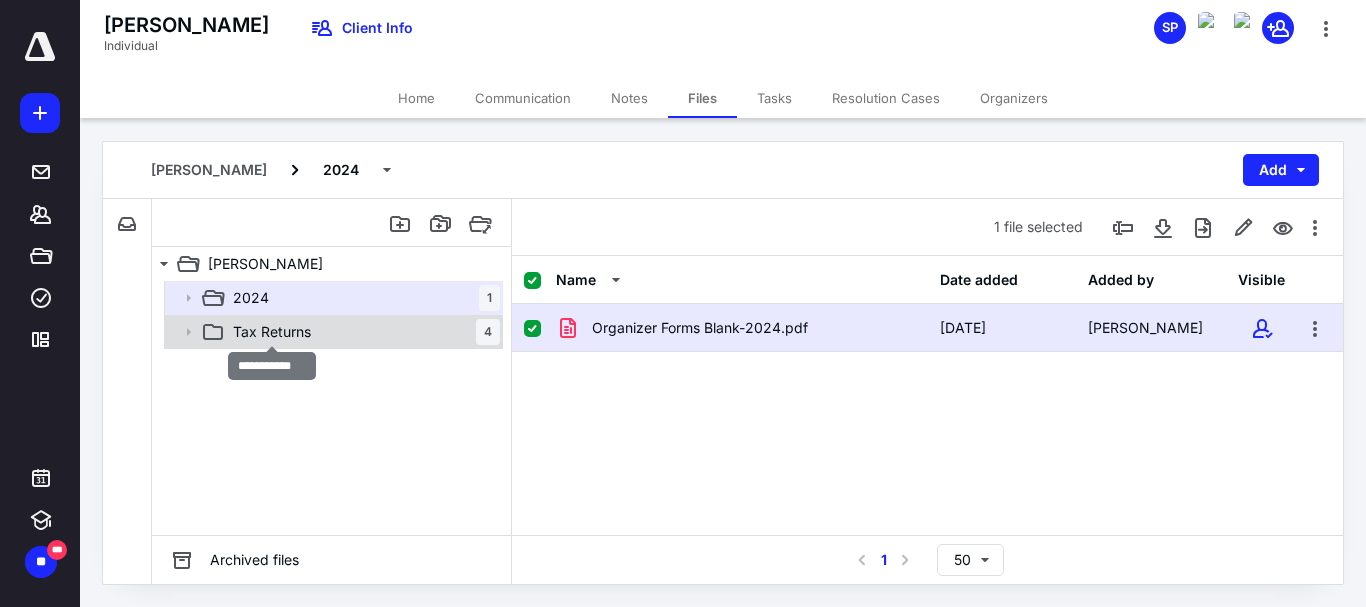 click on "Tax Returns" at bounding box center (272, 332) 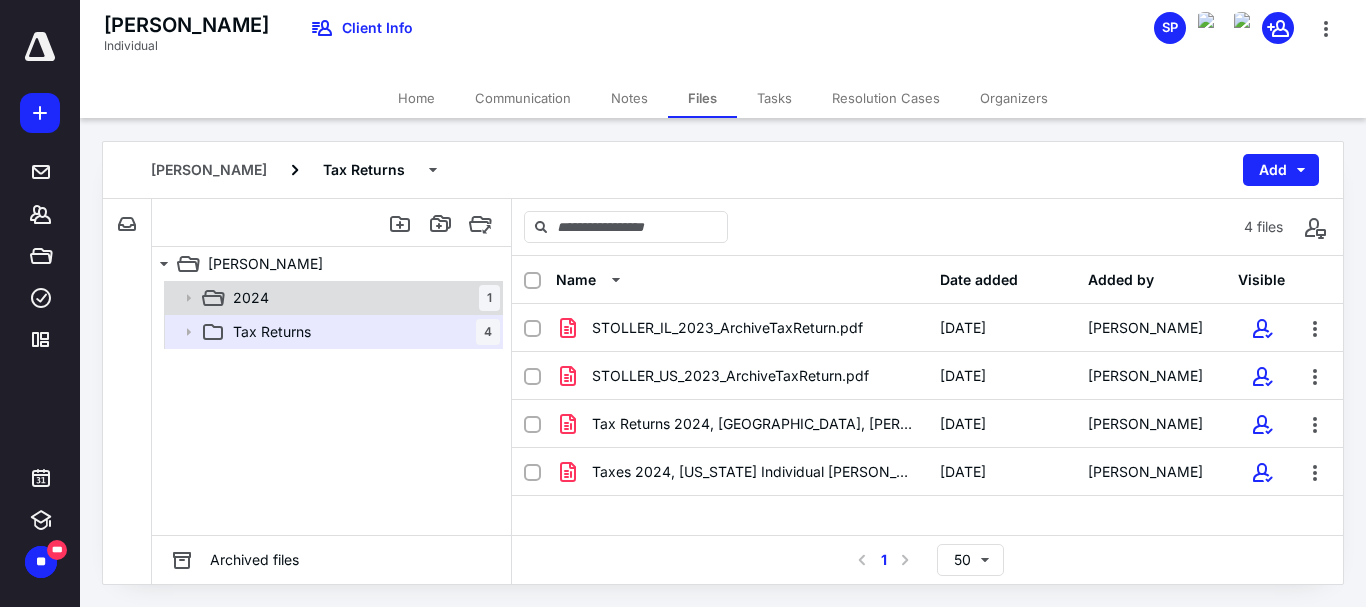 click on "2024" at bounding box center [251, 298] 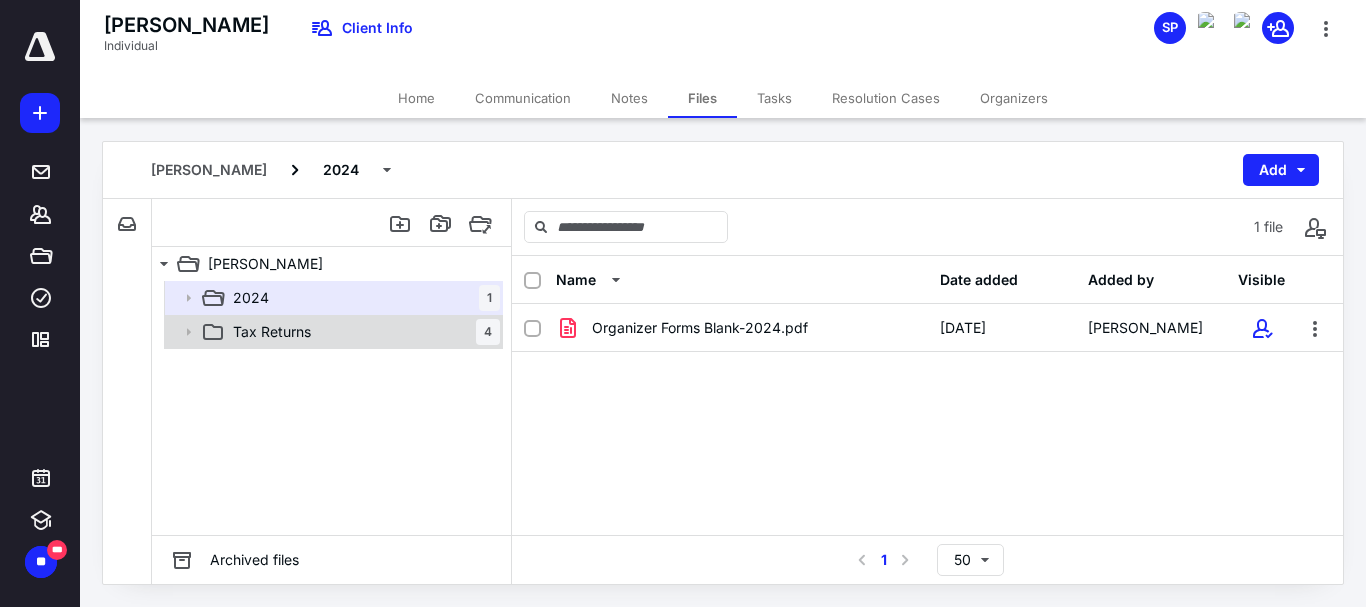 click on "Tax Returns" at bounding box center [272, 332] 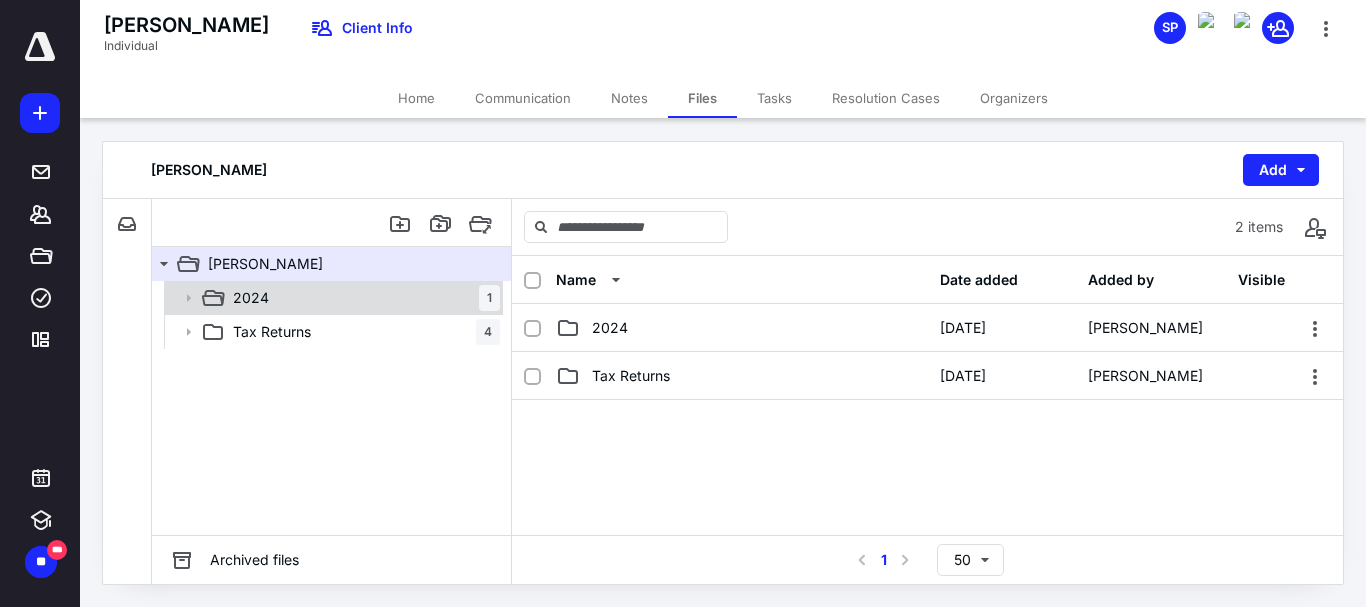 click on "2024 1" at bounding box center (362, 298) 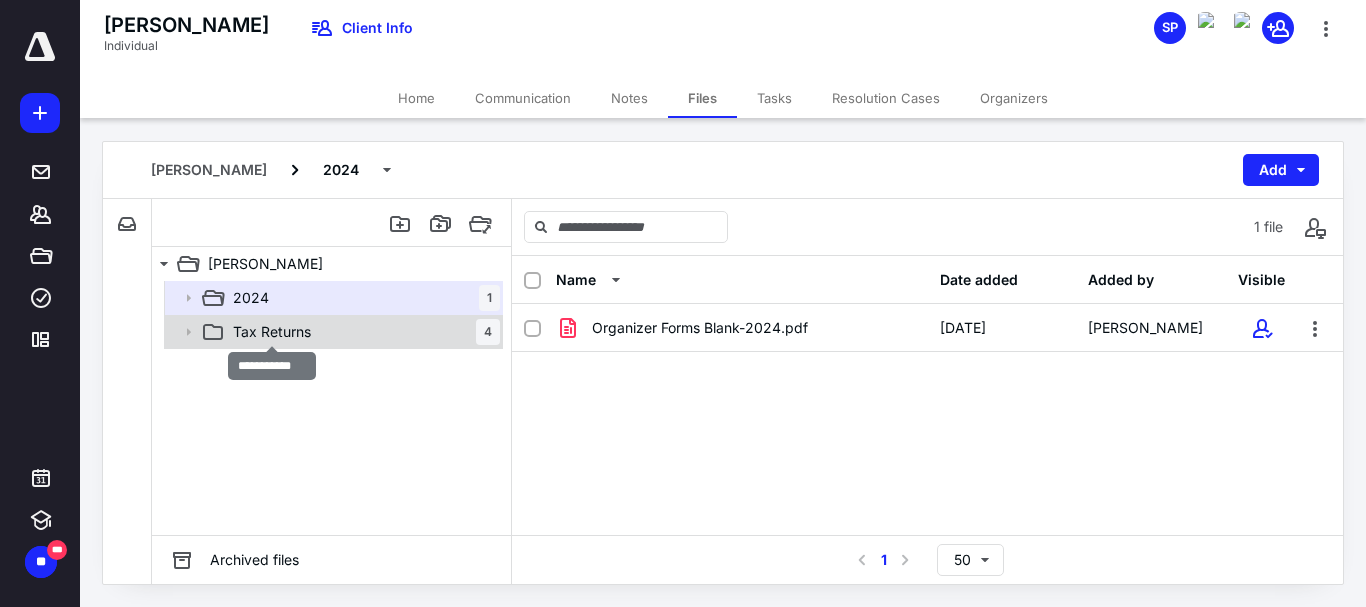 click on "Tax Returns" at bounding box center [272, 332] 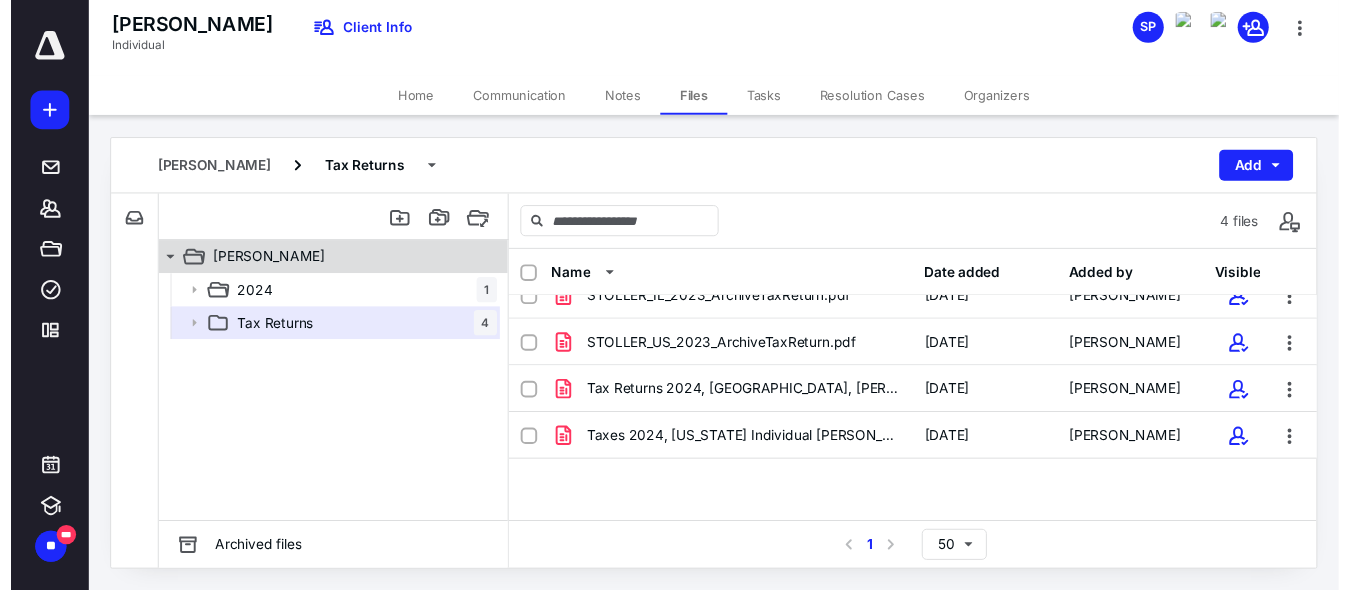scroll, scrollTop: 0, scrollLeft: 0, axis: both 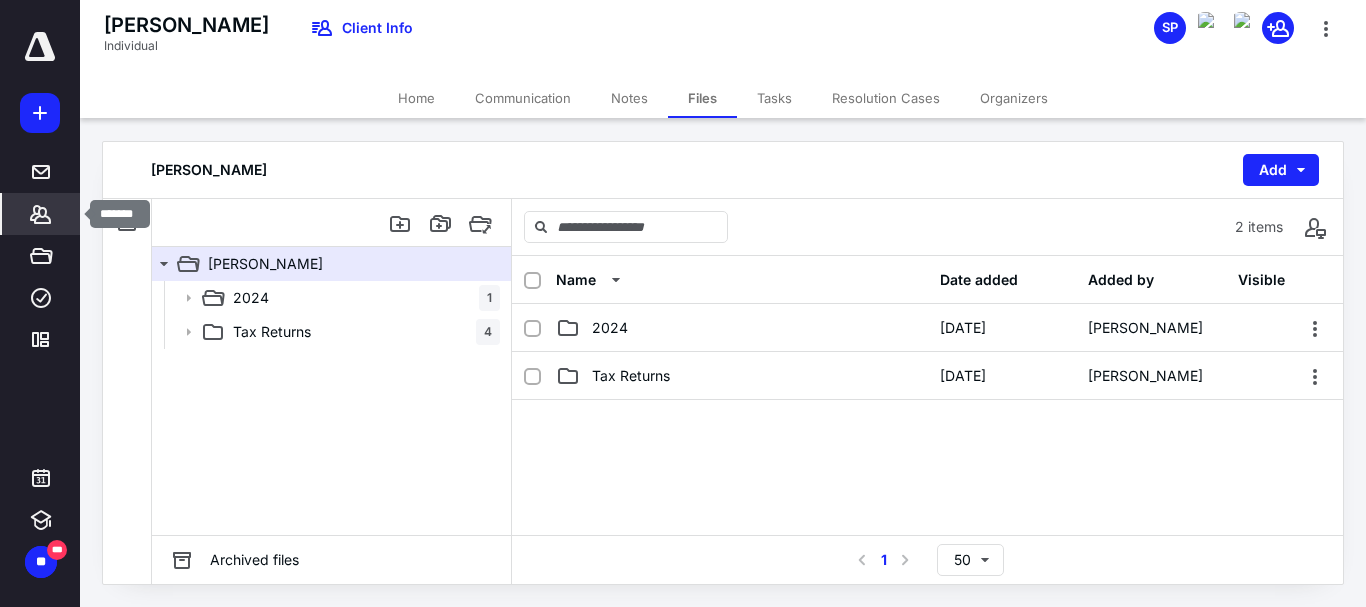 click 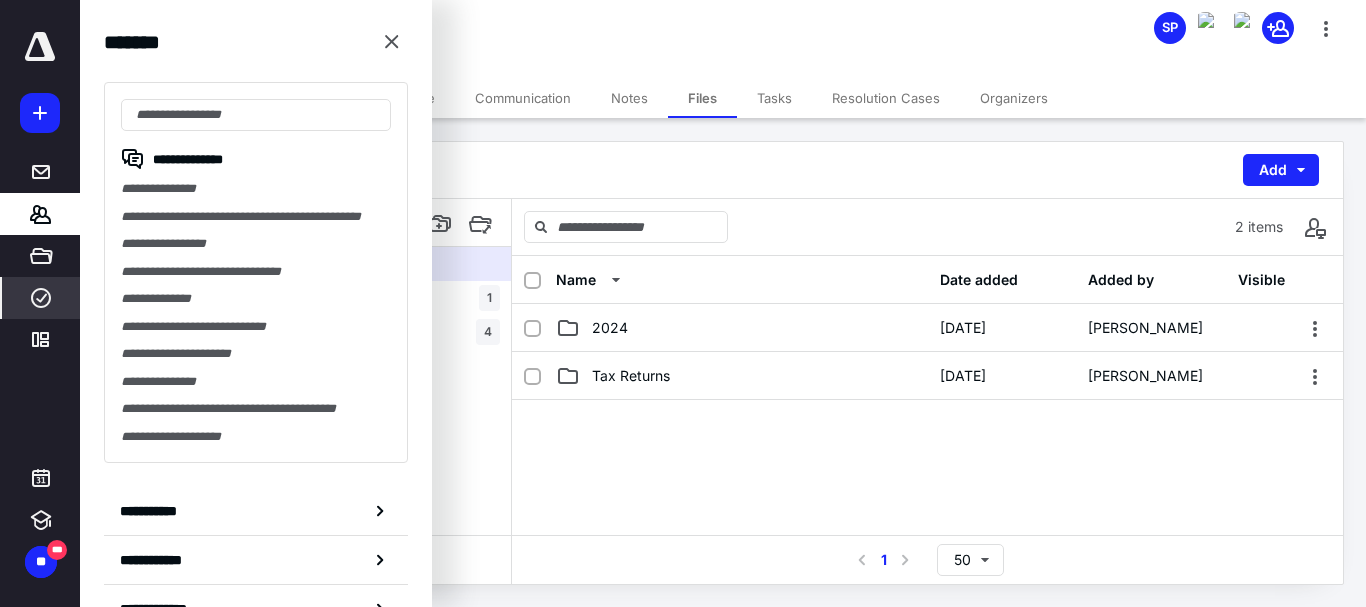 click on "****" at bounding box center [41, 298] 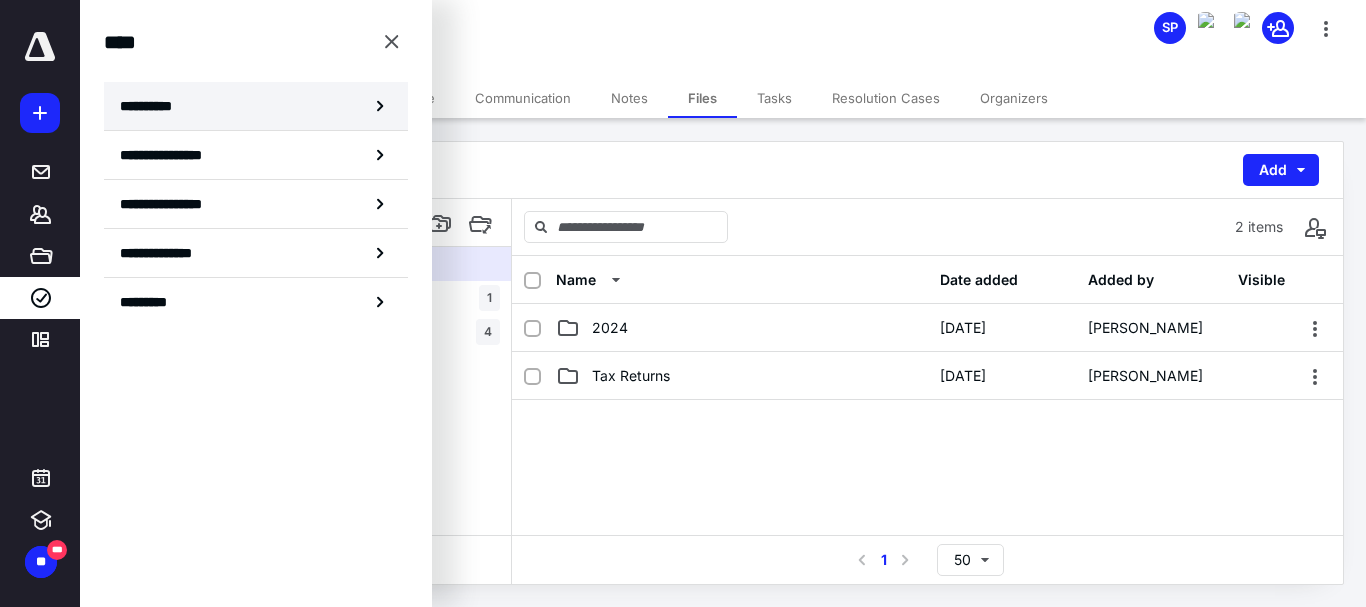 click on "**********" at bounding box center [153, 106] 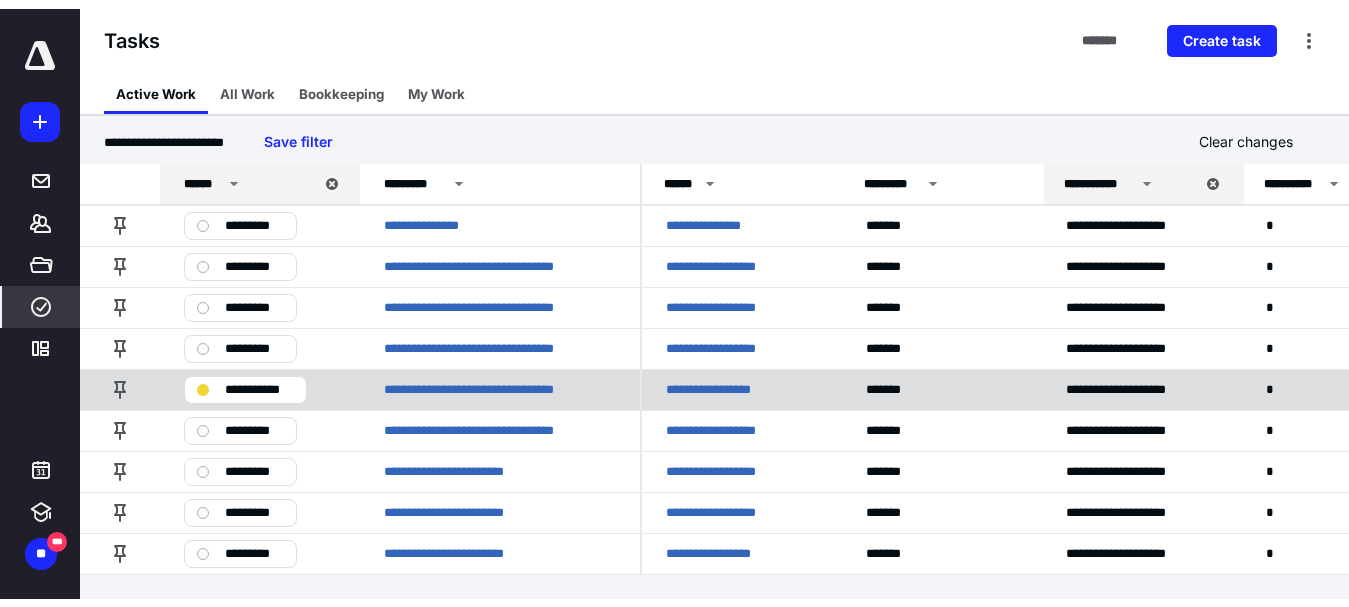 scroll, scrollTop: 0, scrollLeft: 0, axis: both 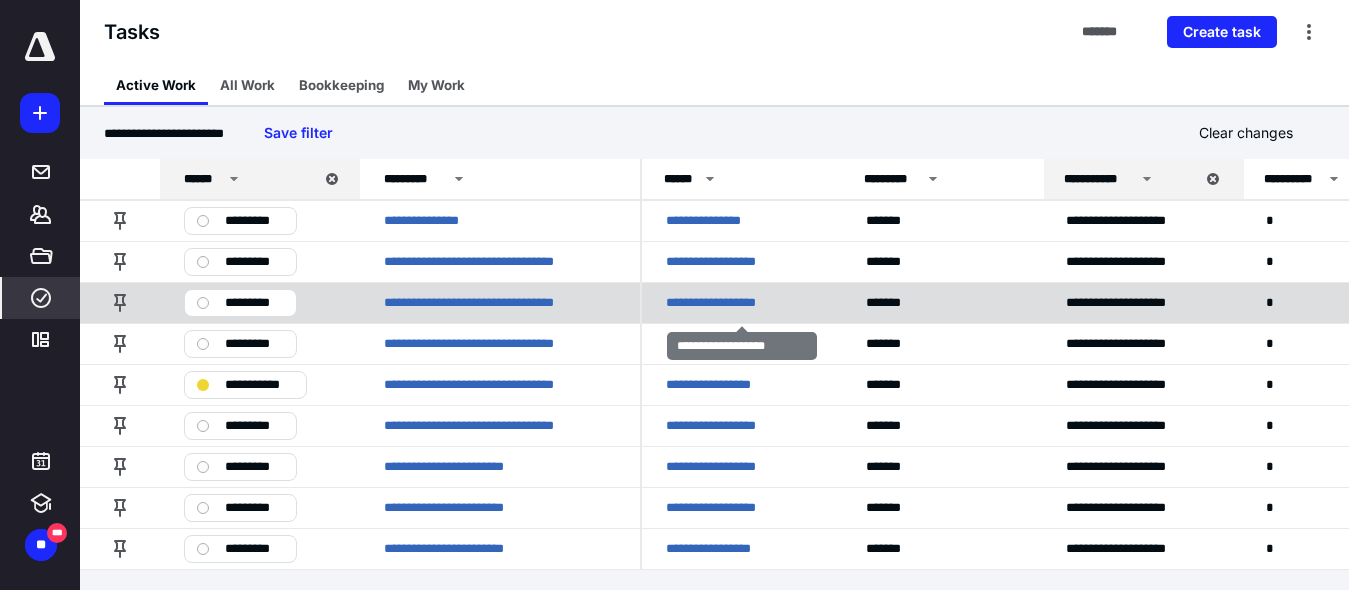click on "**********" at bounding box center (736, 303) 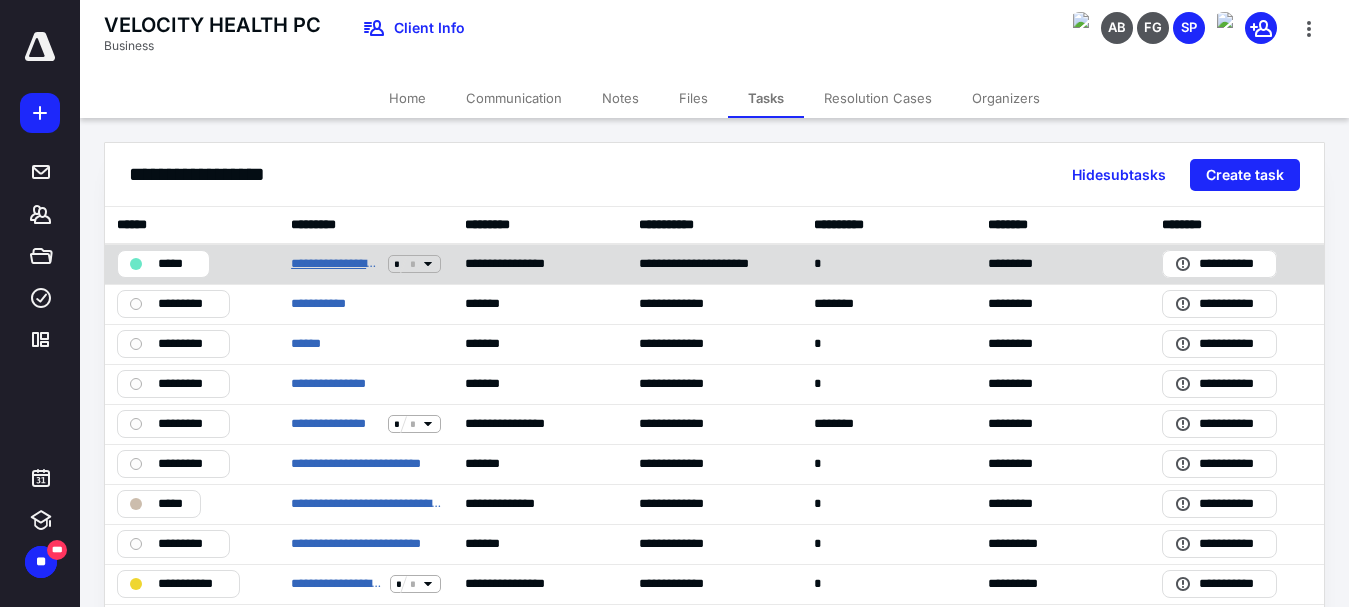 click on "**********" at bounding box center [335, 264] 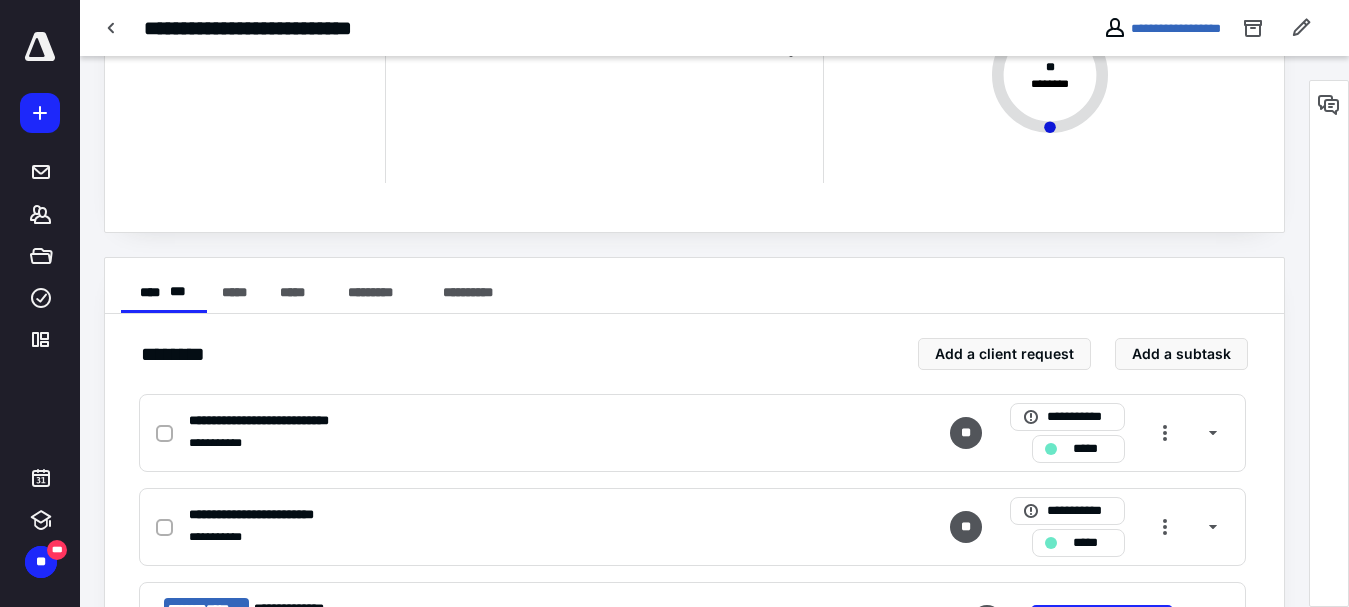 scroll, scrollTop: 0, scrollLeft: 0, axis: both 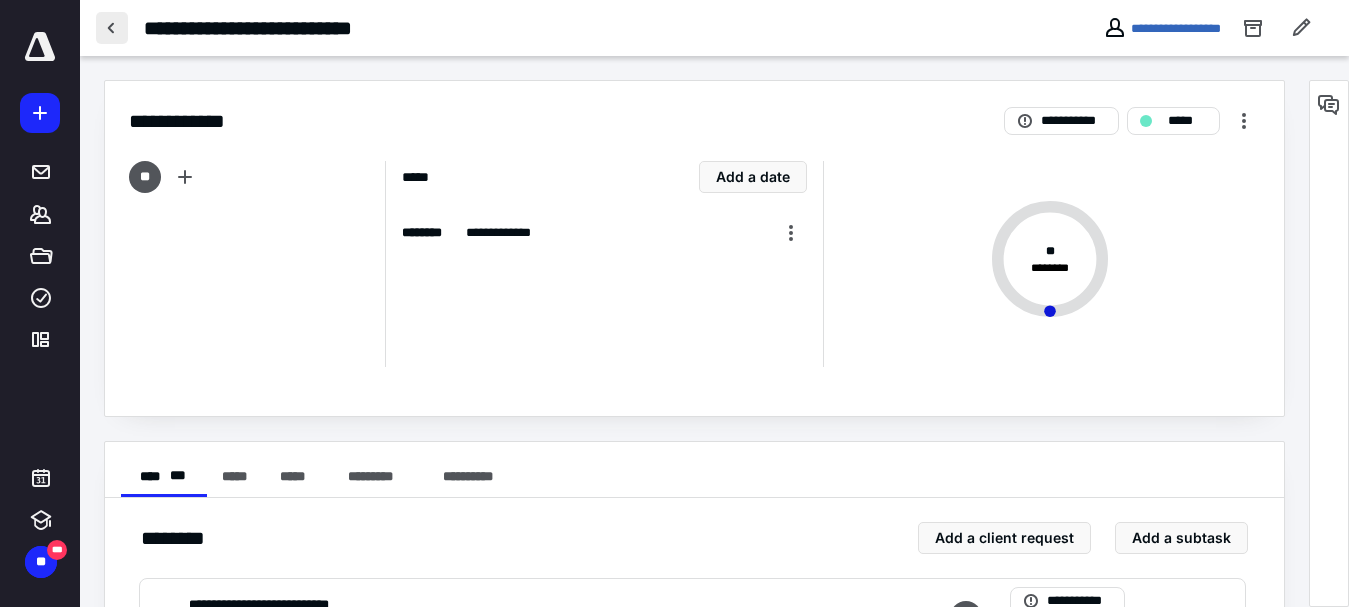 click at bounding box center (112, 28) 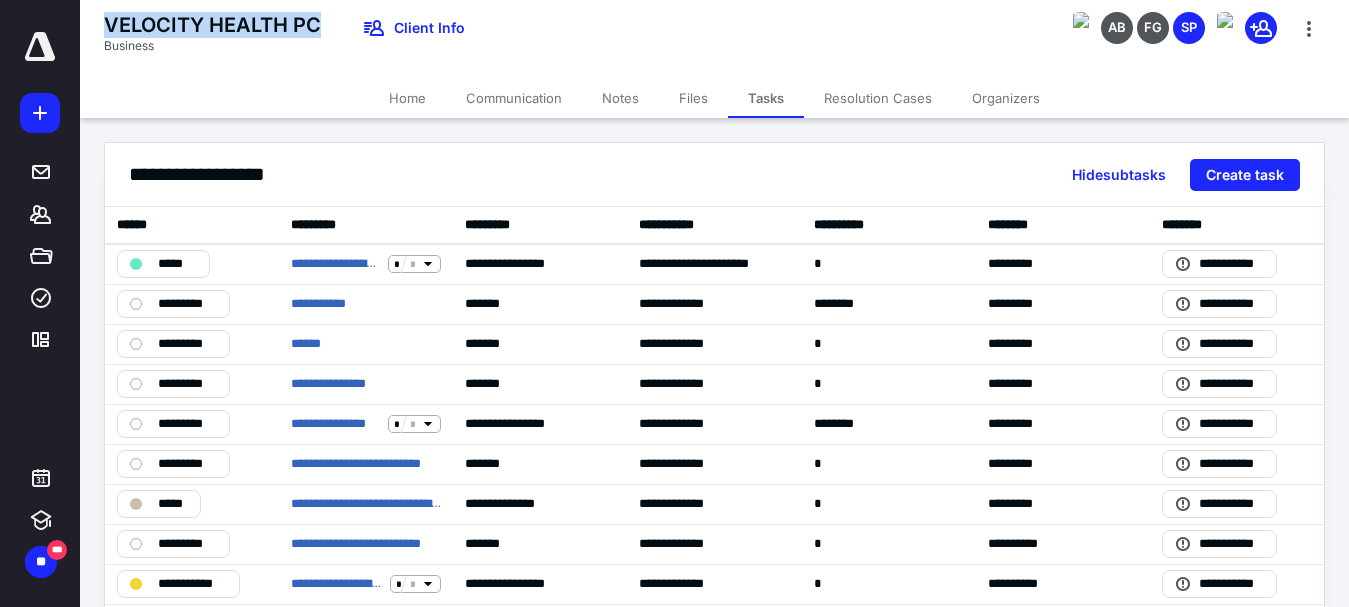 drag, startPoint x: 109, startPoint y: 22, endPoint x: 335, endPoint y: 29, distance: 226.10838 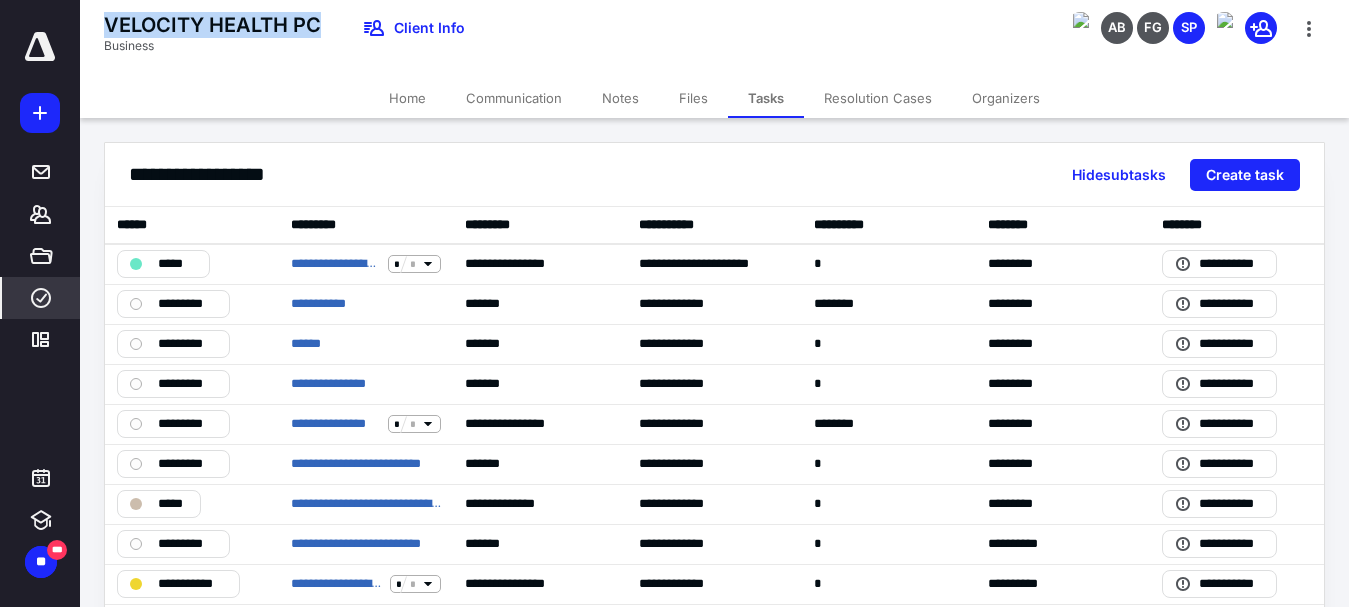 click on "****" at bounding box center (41, 298) 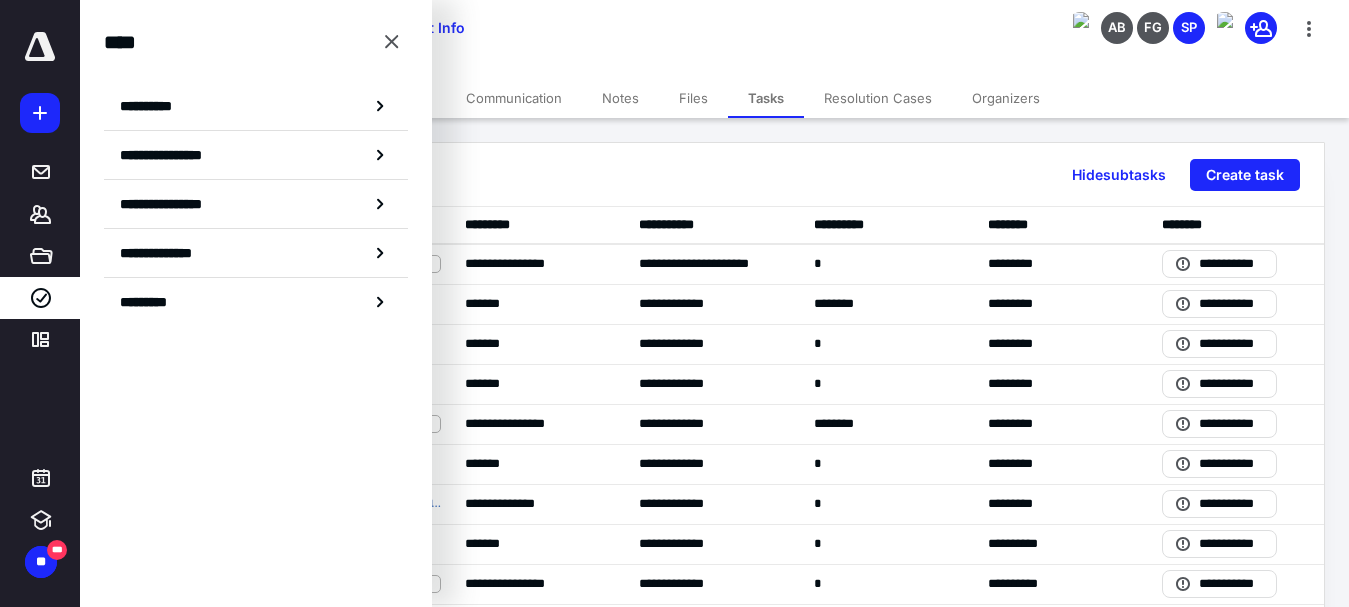 click on "**********" at bounding box center (256, 176) 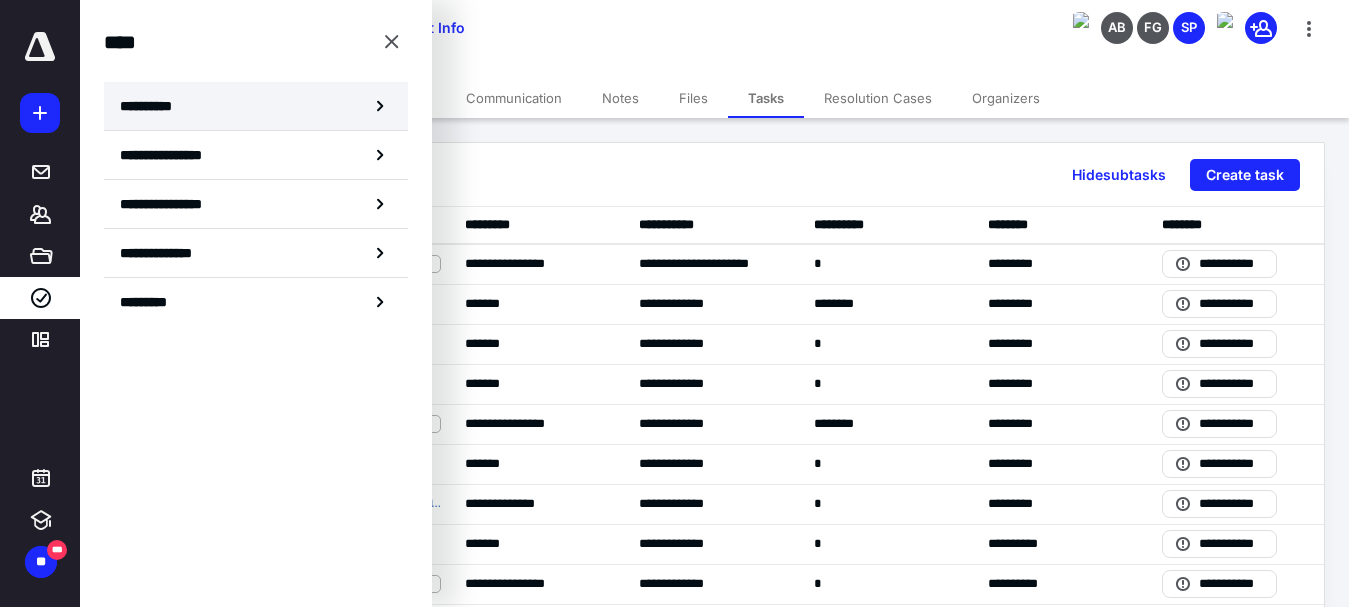 click on "**********" at bounding box center [256, 106] 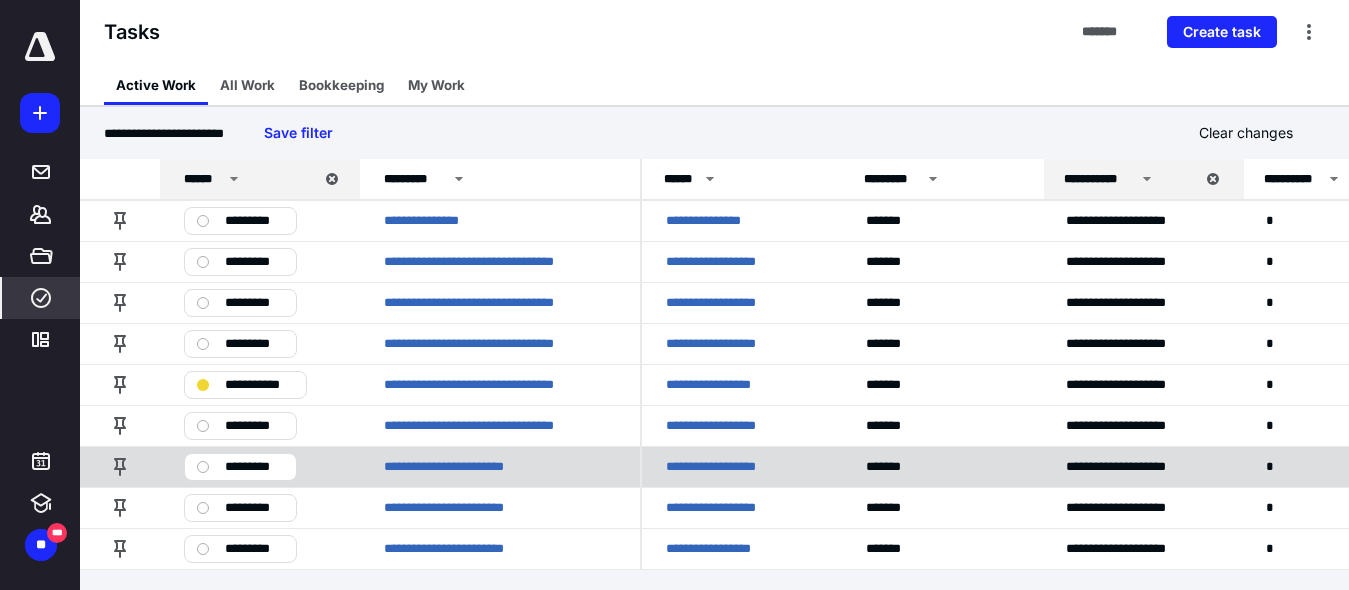 click on "**********" at bounding box center [738, 467] 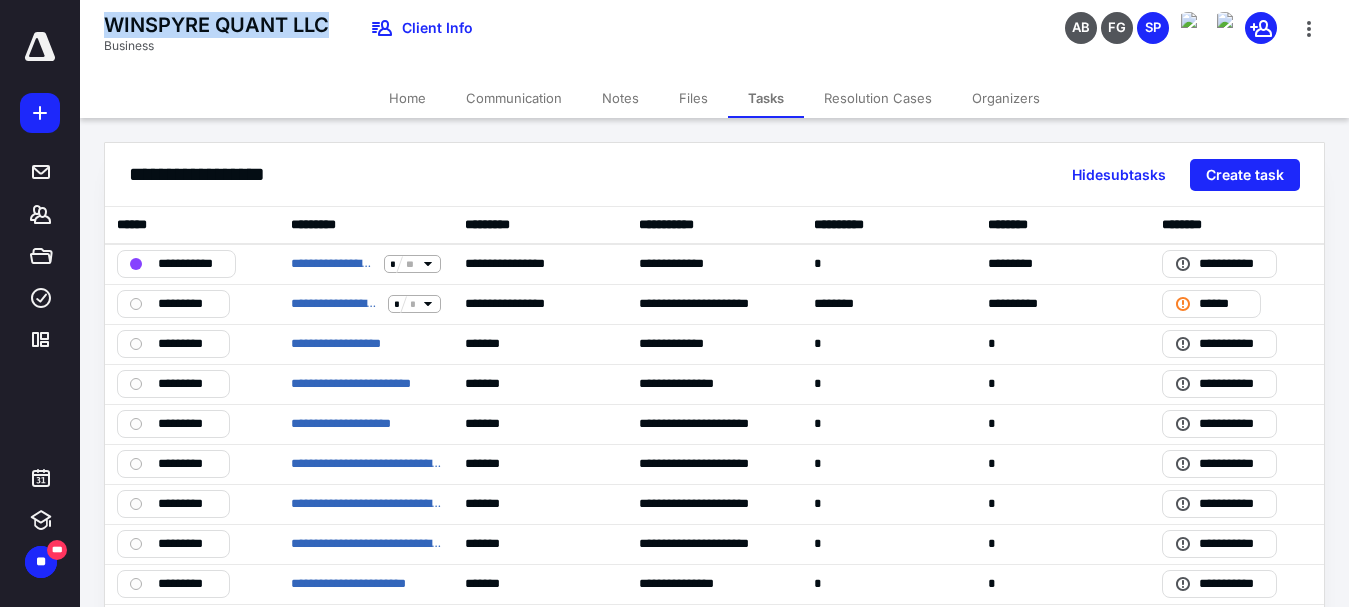 drag, startPoint x: 107, startPoint y: 22, endPoint x: 333, endPoint y: 30, distance: 226.14156 